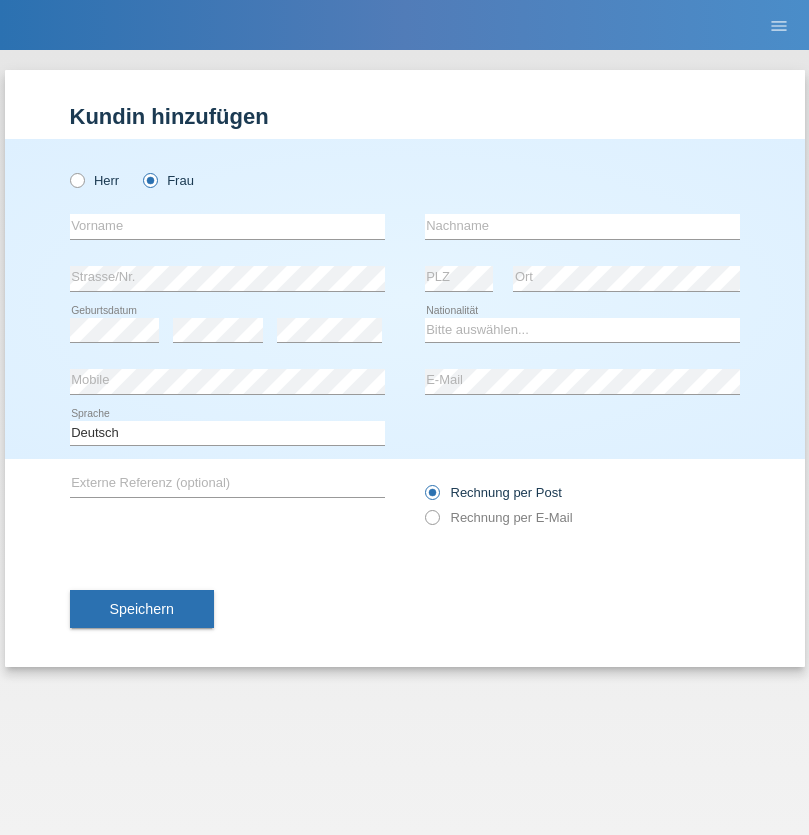 scroll, scrollTop: 0, scrollLeft: 0, axis: both 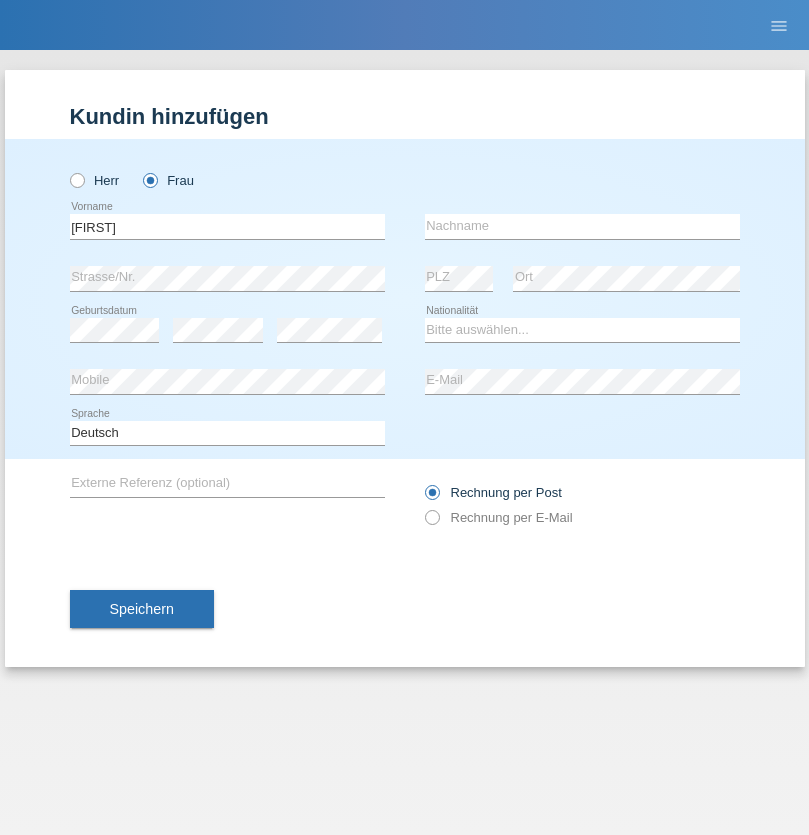 type on "[FIRST]" 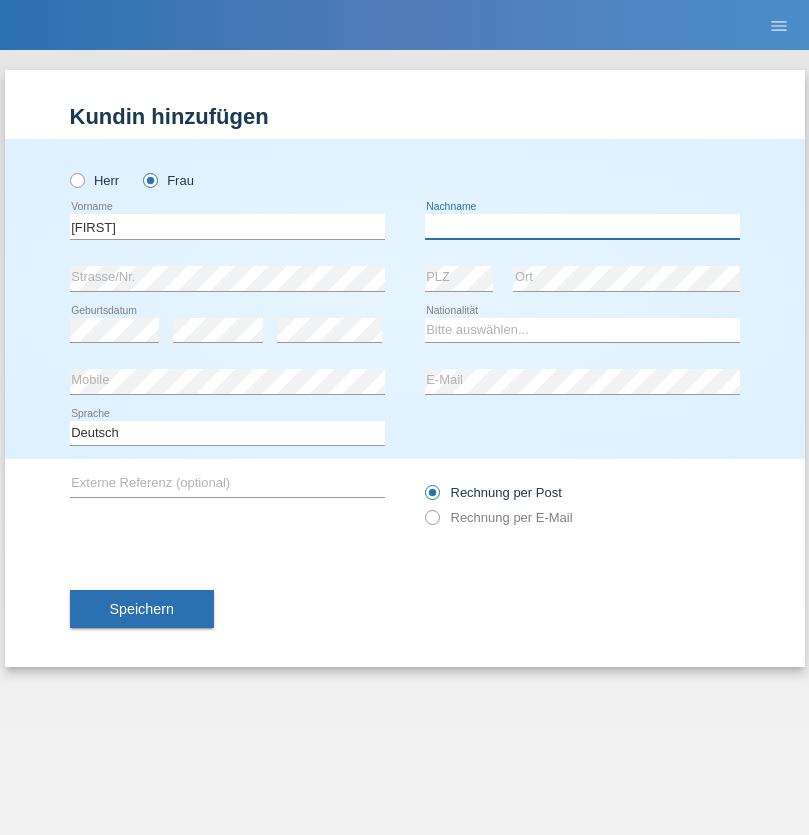 click at bounding box center [582, 226] 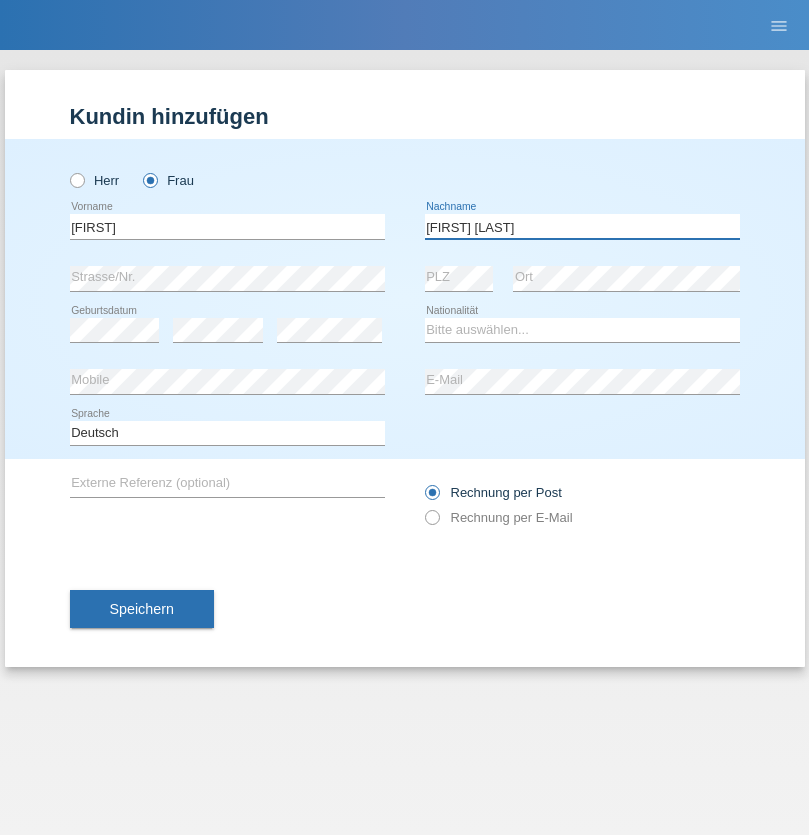 type on "[LAST] [LAST]" 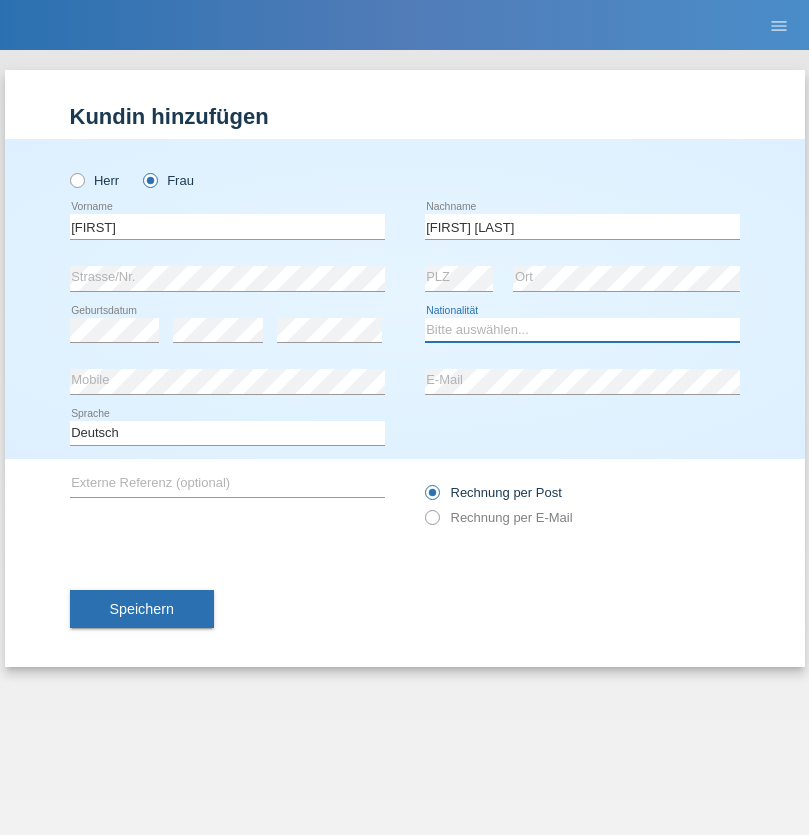 select on "BR" 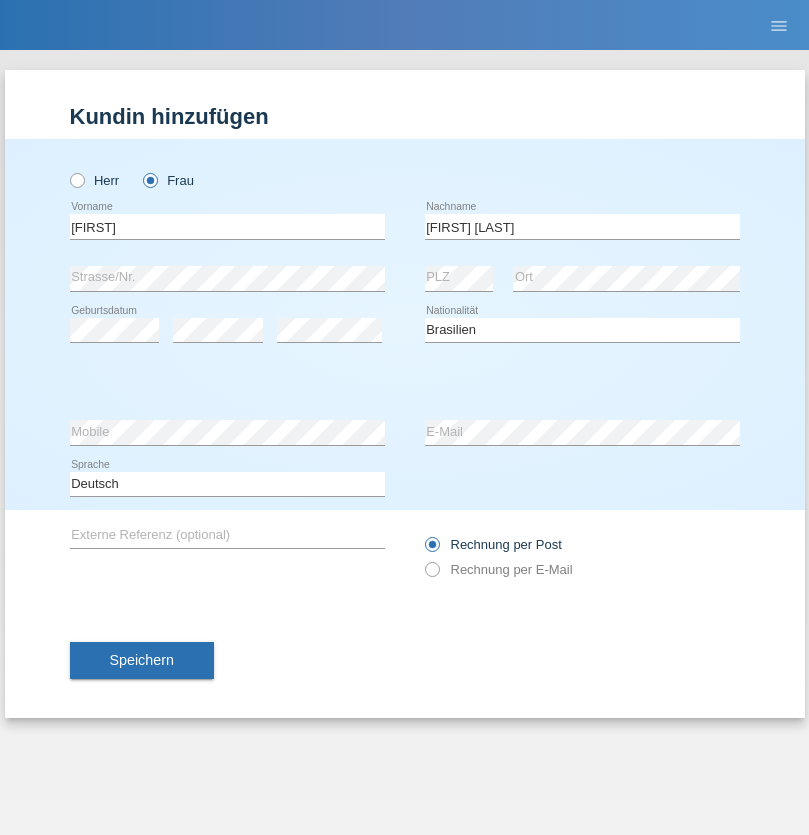 select on "C" 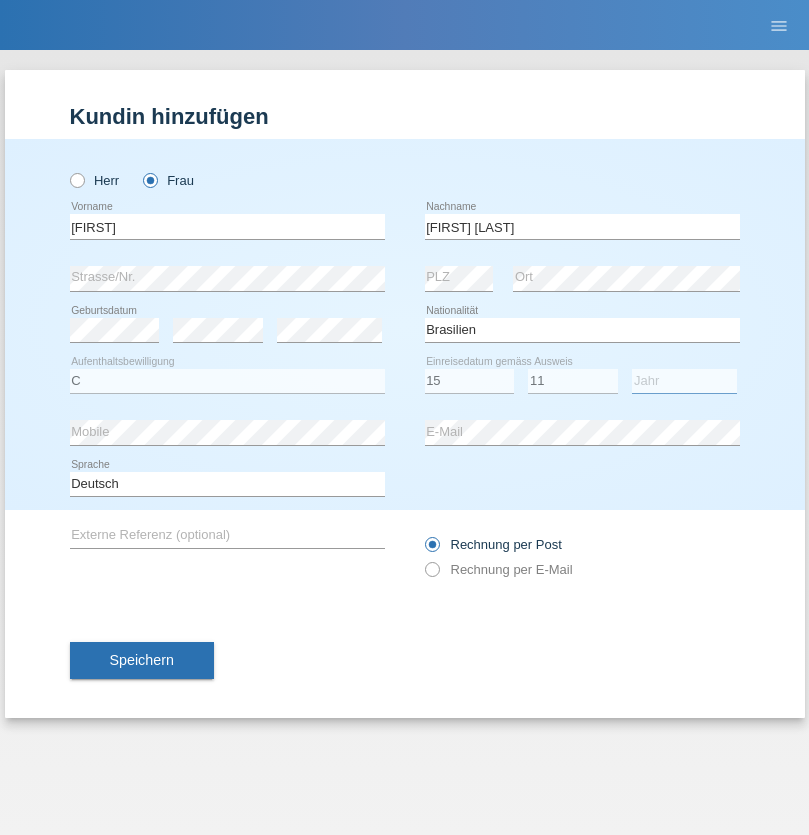 select on "2015" 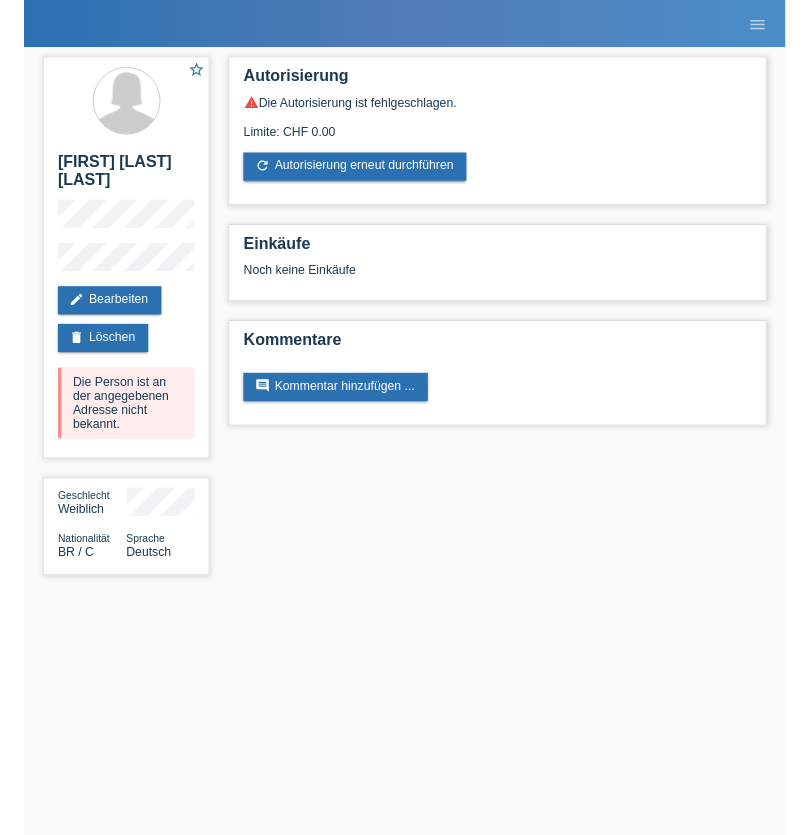 scroll, scrollTop: 0, scrollLeft: 0, axis: both 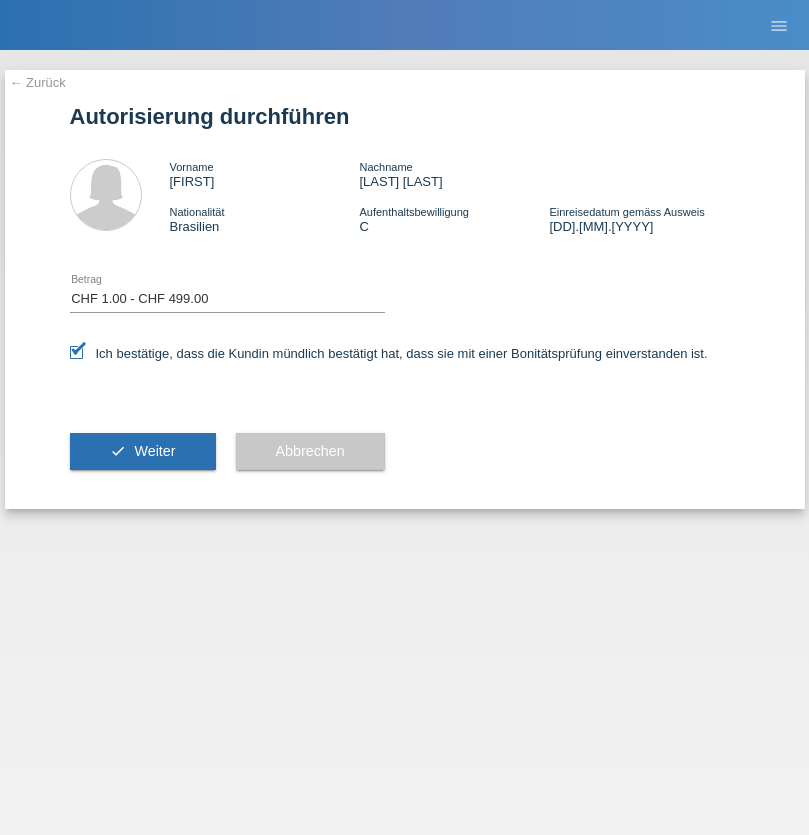 select on "1" 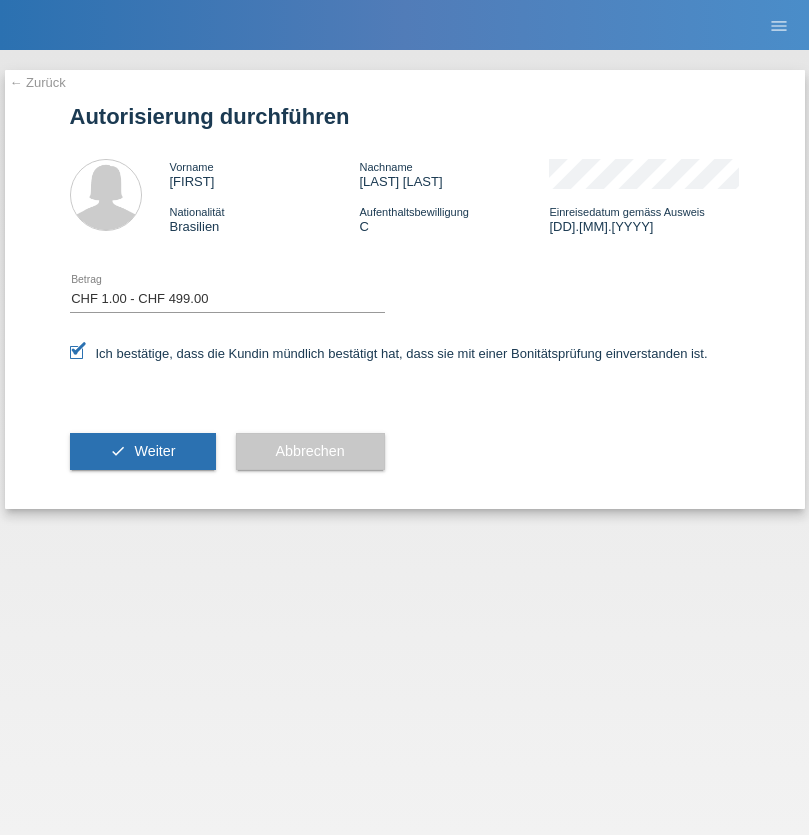 scroll, scrollTop: 0, scrollLeft: 0, axis: both 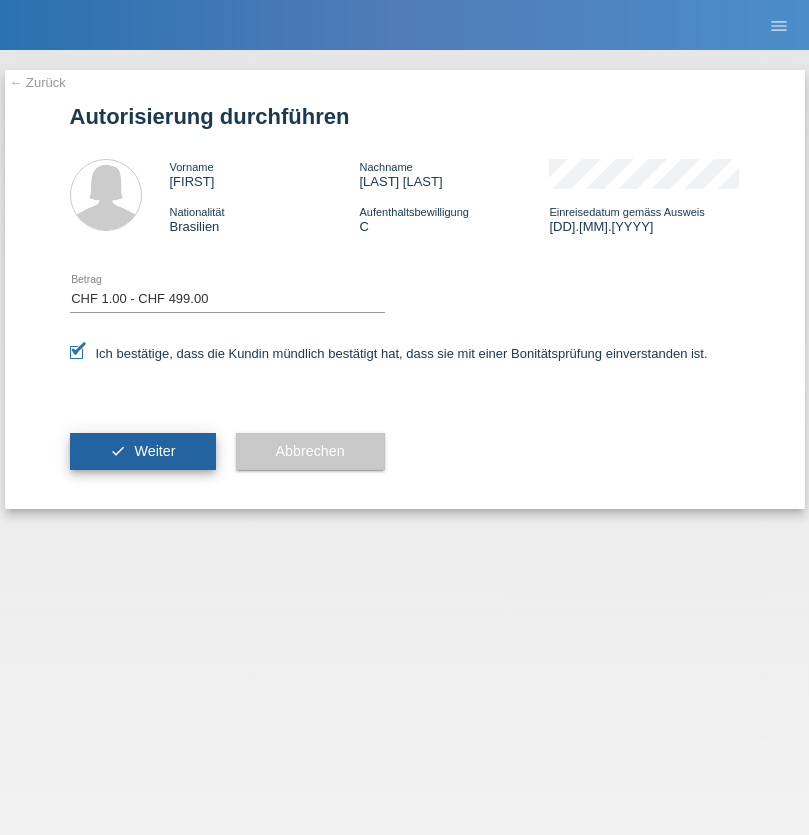 click on "Weiter" at bounding box center (154, 451) 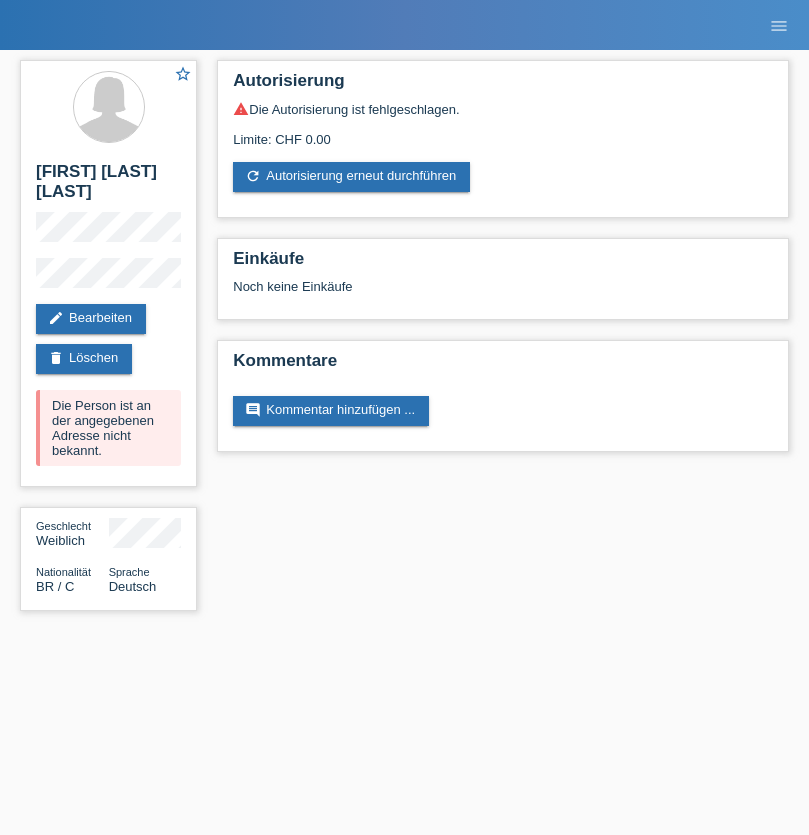 scroll, scrollTop: 0, scrollLeft: 0, axis: both 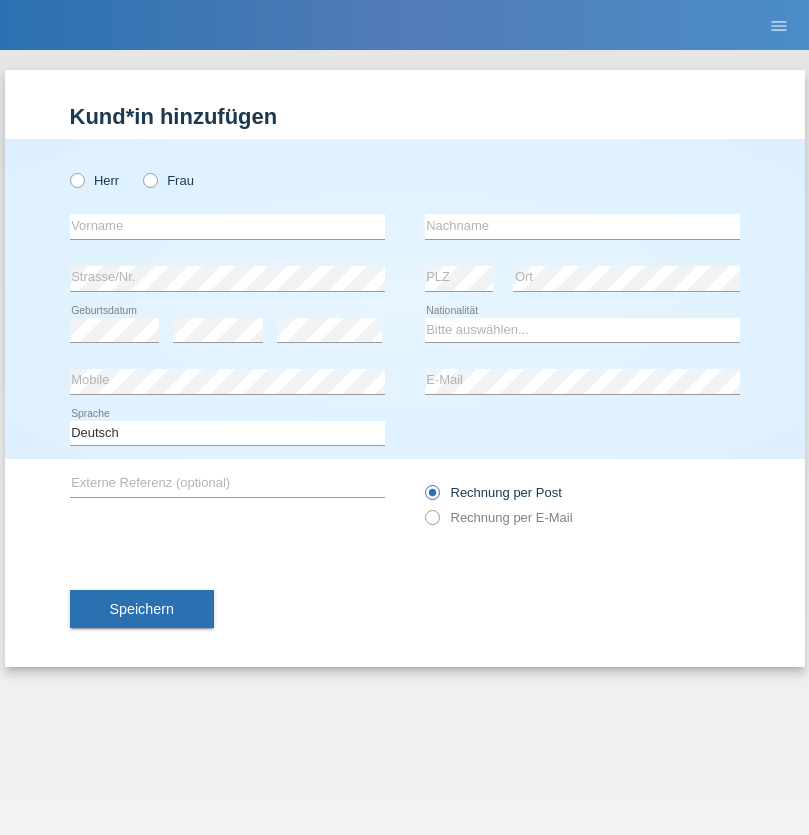 radio on "true" 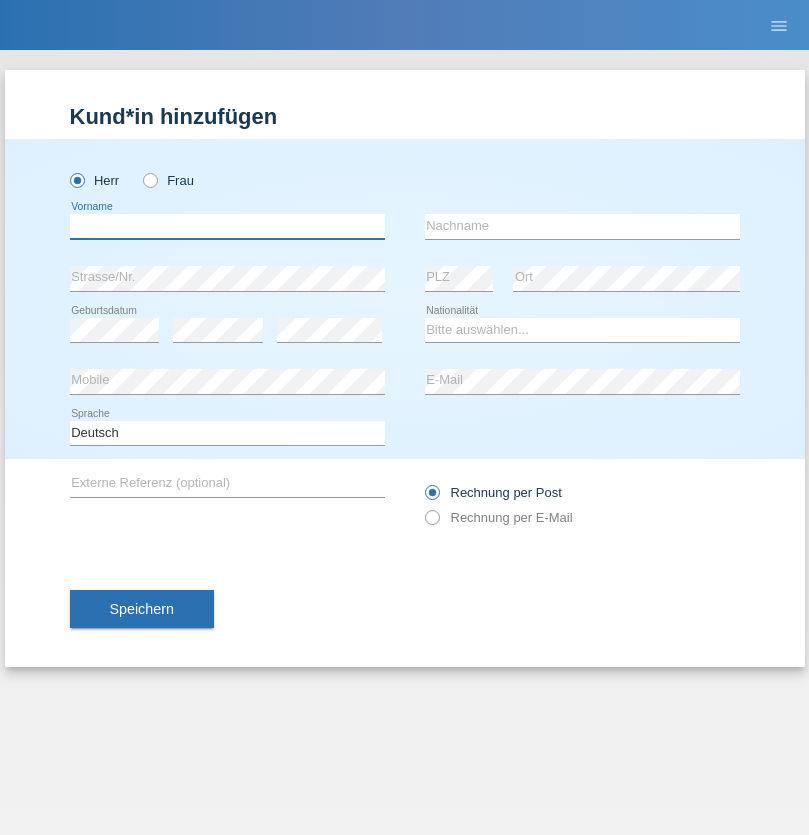 click at bounding box center (227, 226) 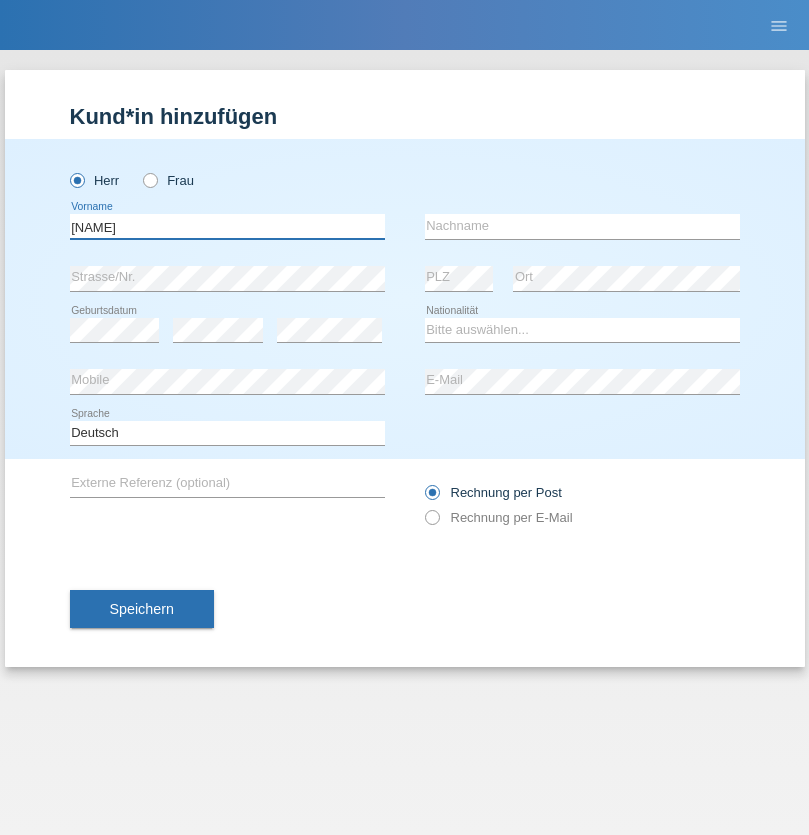 type on "[FIRST]" 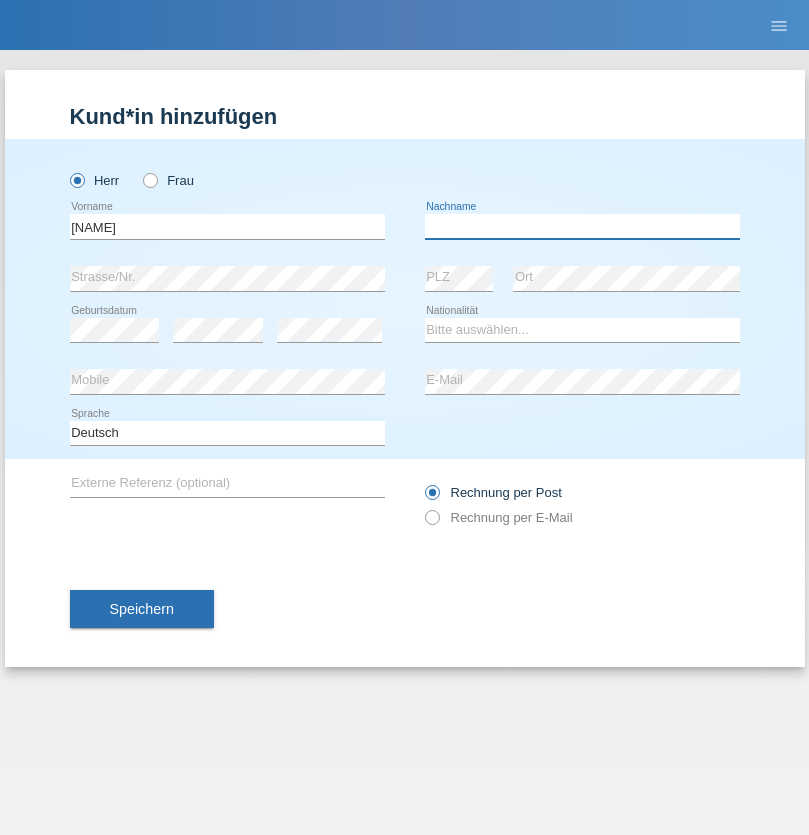 click at bounding box center [582, 226] 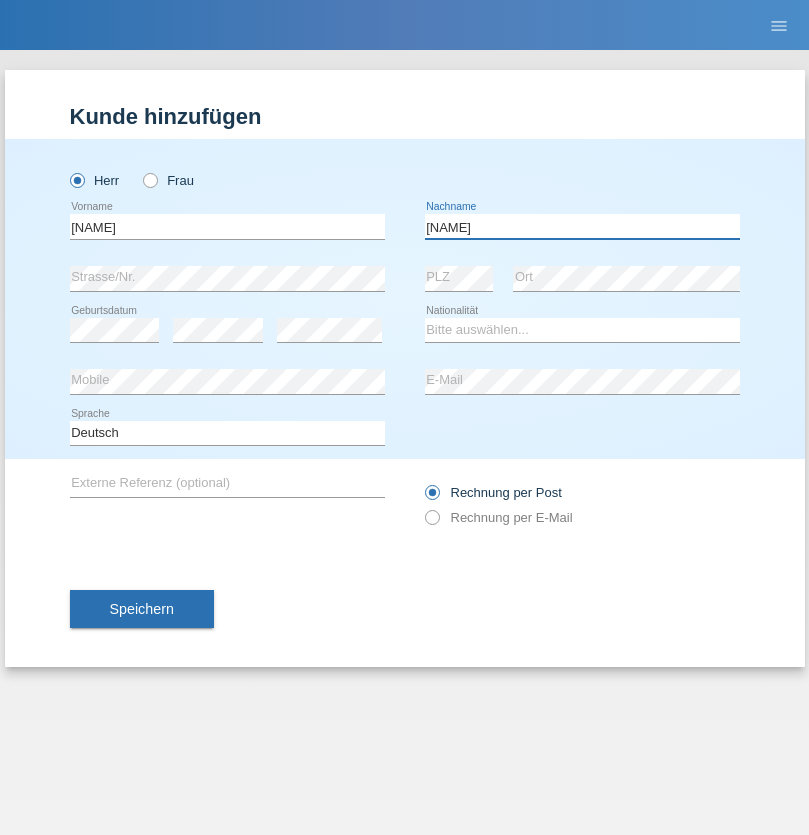 type on "Beadini" 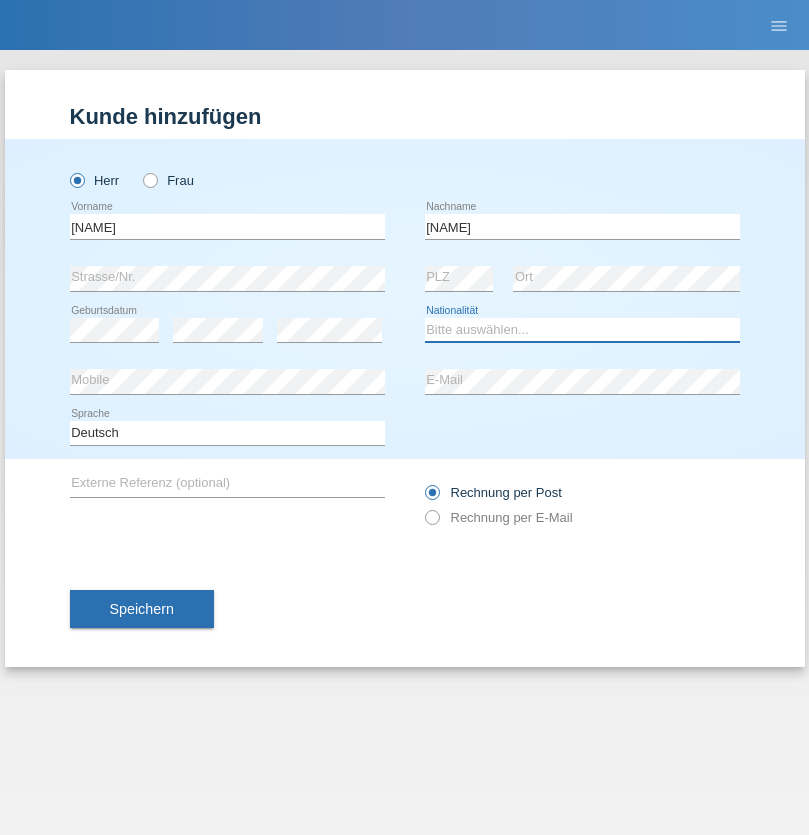 select on "MK" 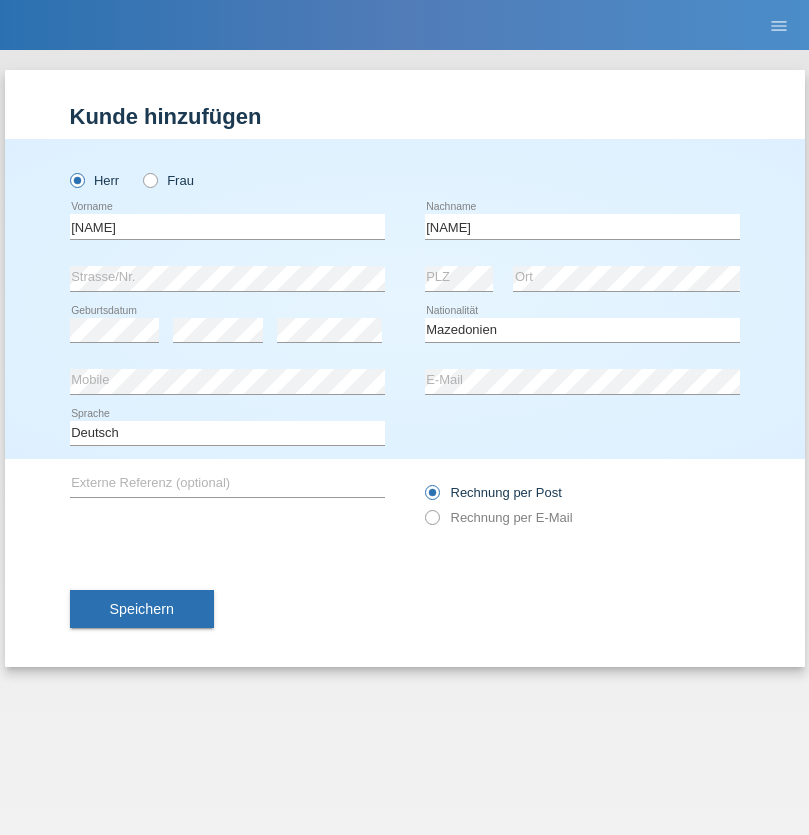 select on "C" 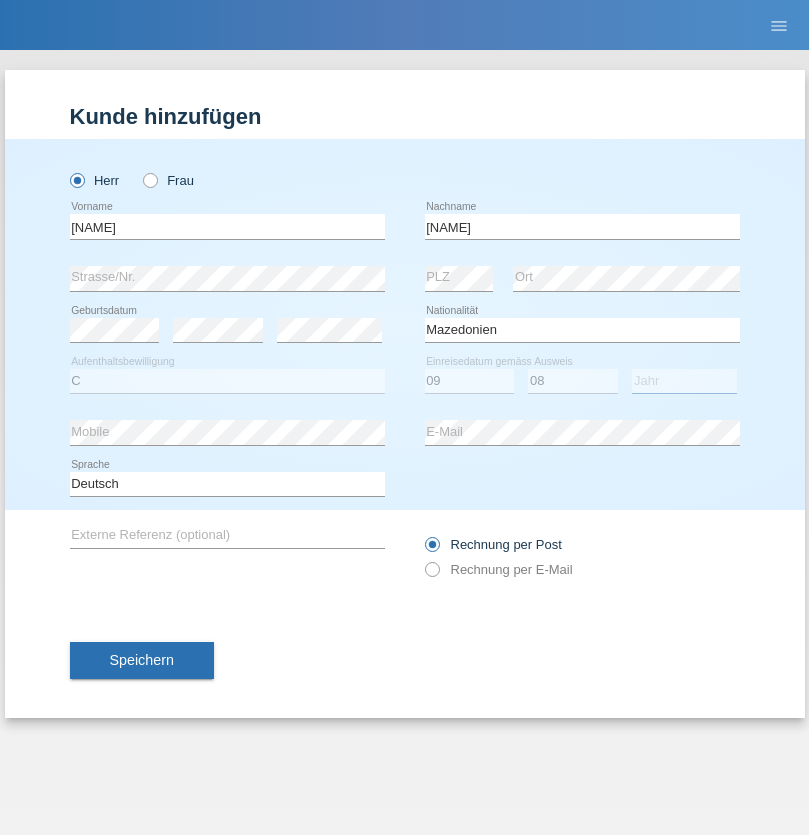 select on "2021" 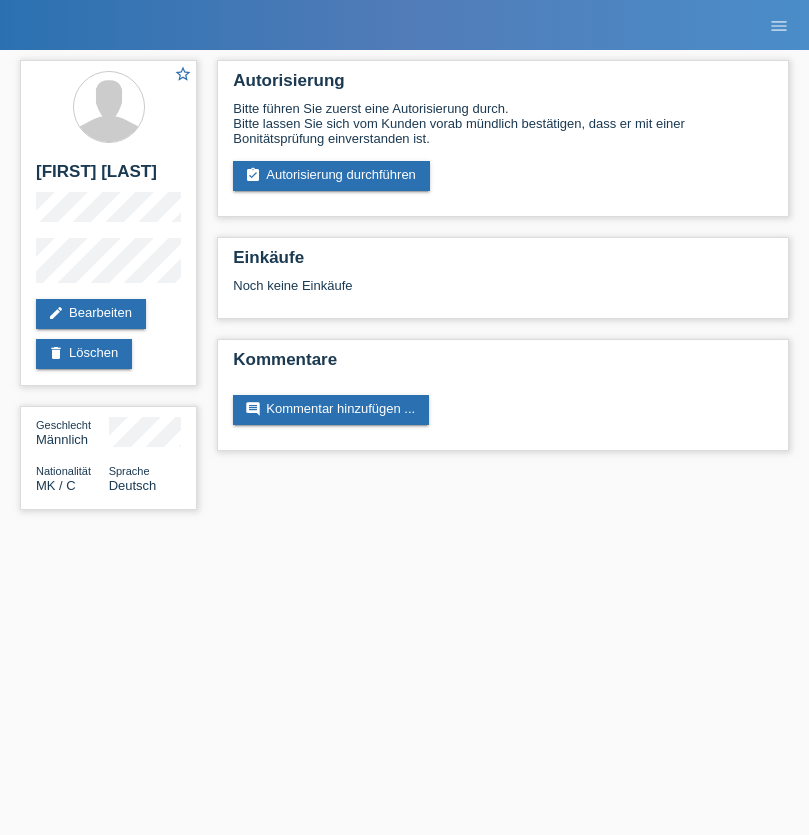 scroll, scrollTop: 0, scrollLeft: 0, axis: both 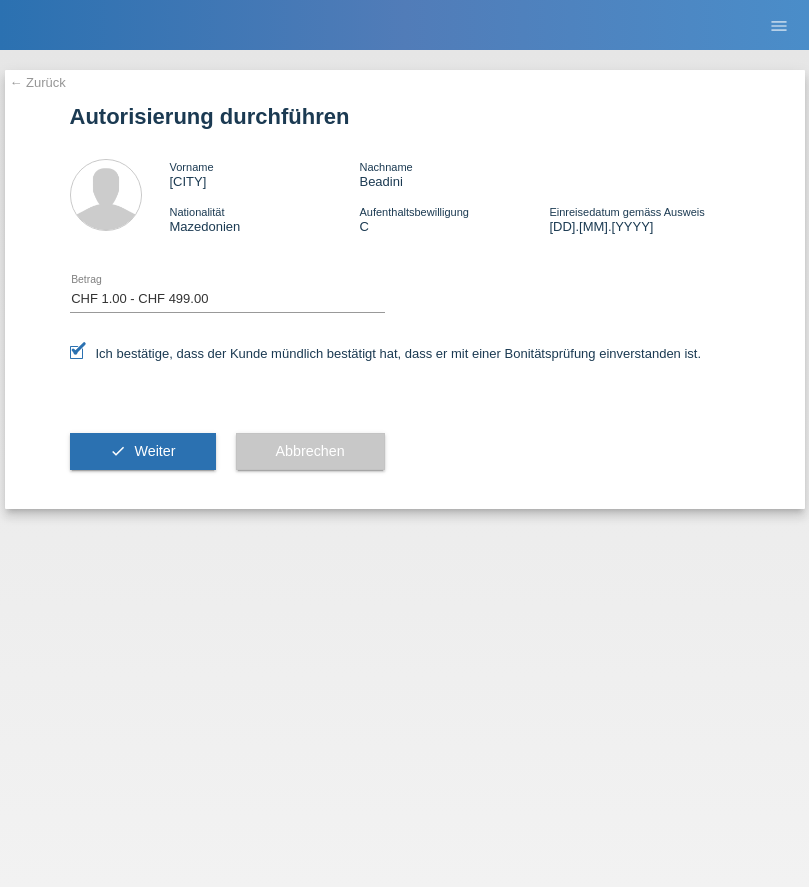 select on "1" 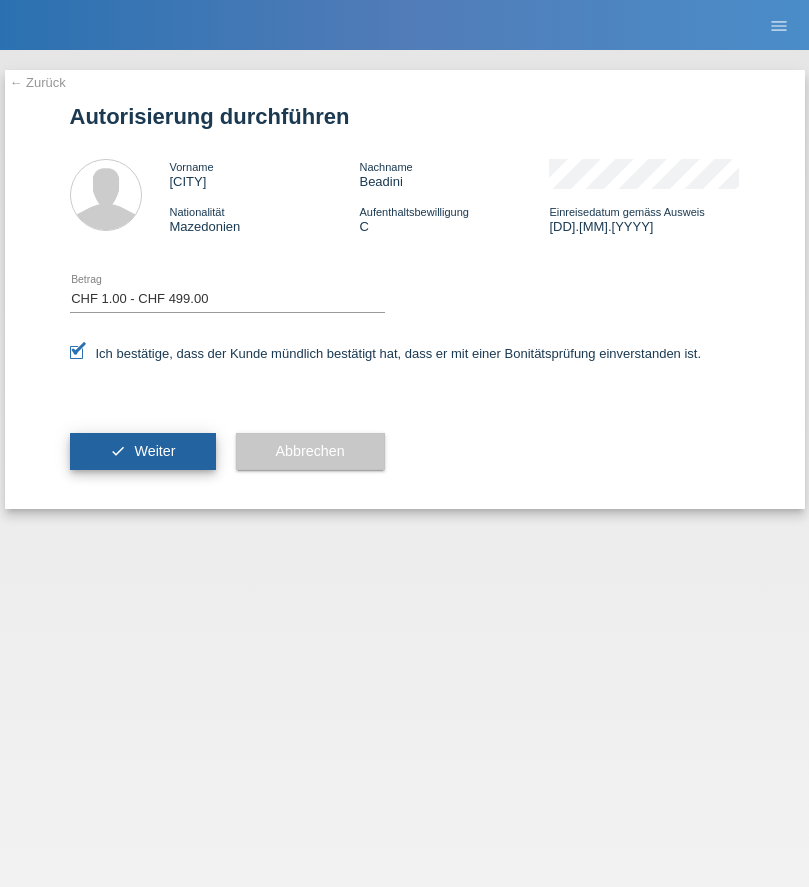 click on "Weiter" at bounding box center [154, 451] 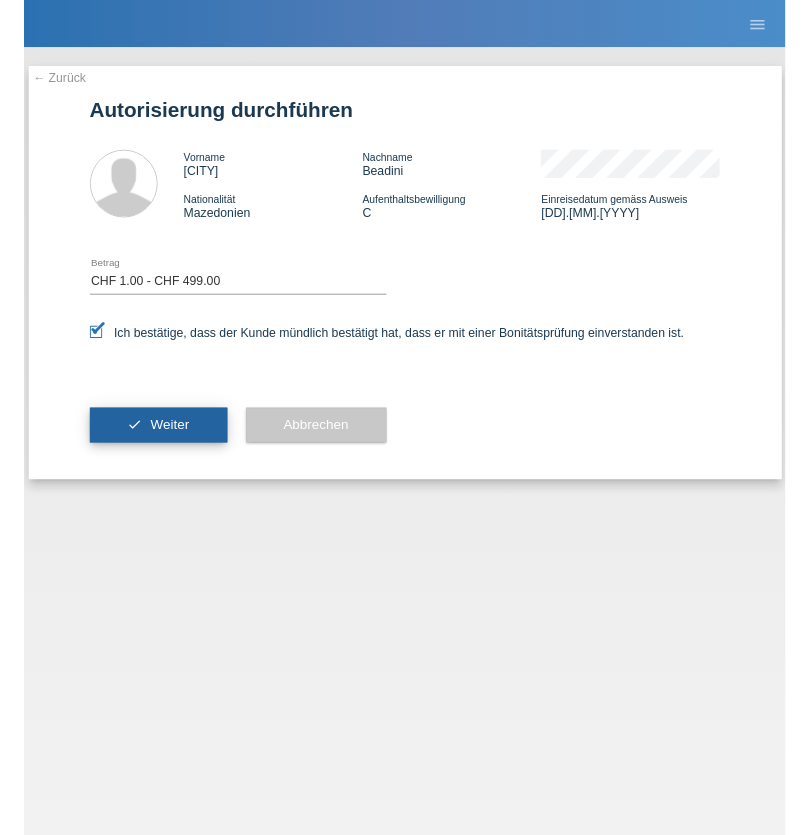 scroll, scrollTop: 0, scrollLeft: 0, axis: both 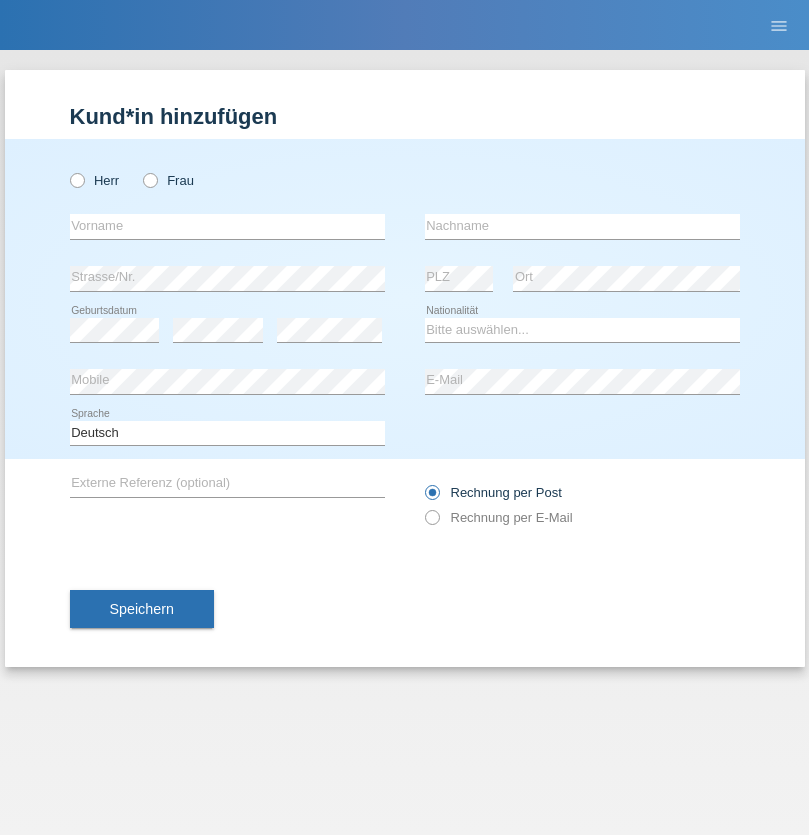 radio on "true" 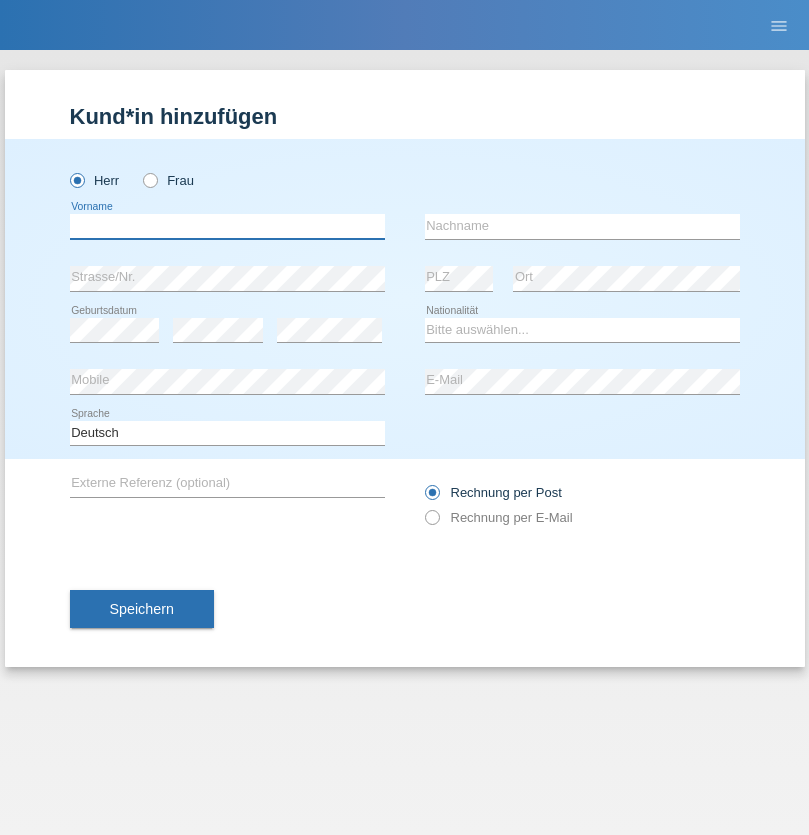 click at bounding box center [227, 226] 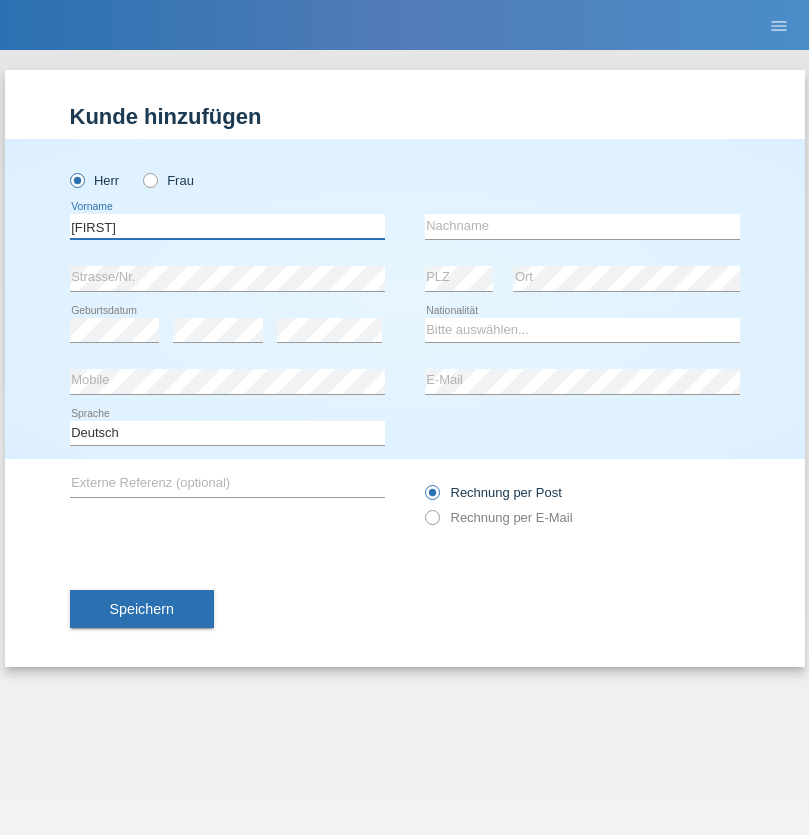 type on "Gabriel" 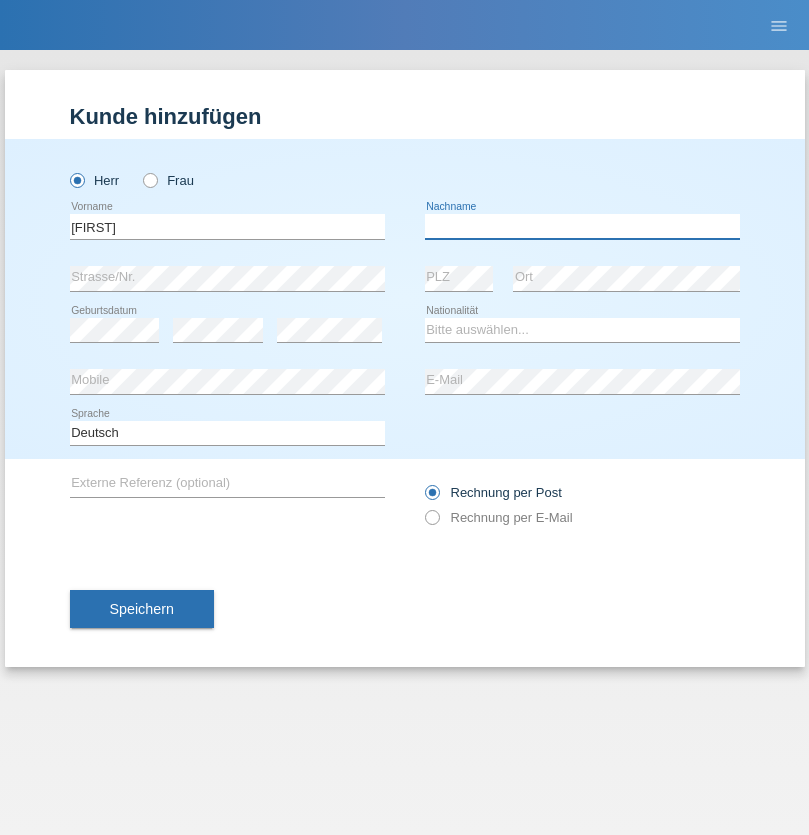click at bounding box center [582, 226] 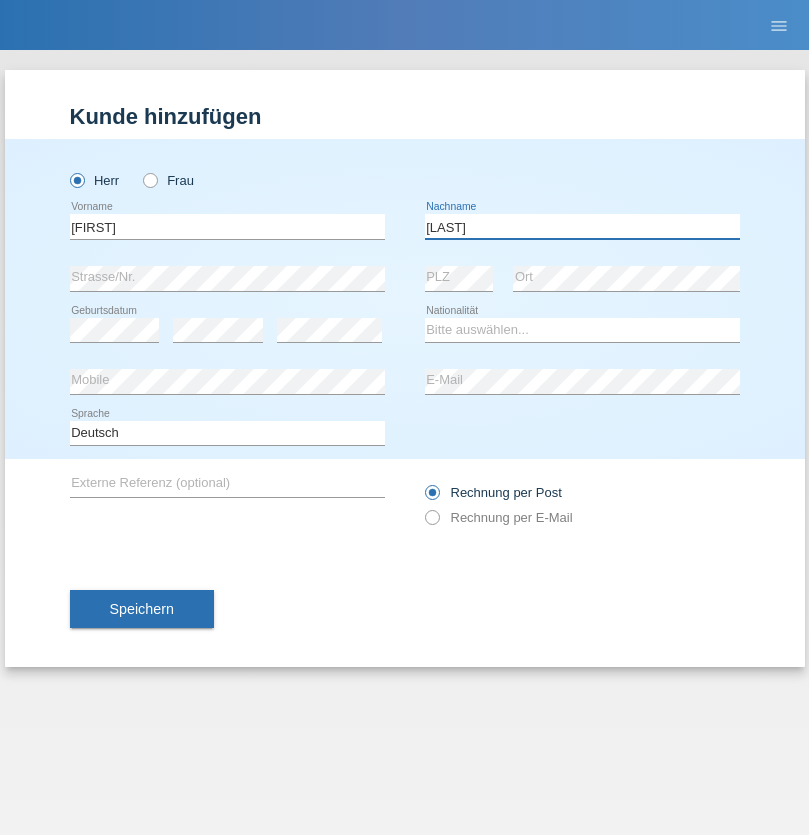 type on "Fernandez" 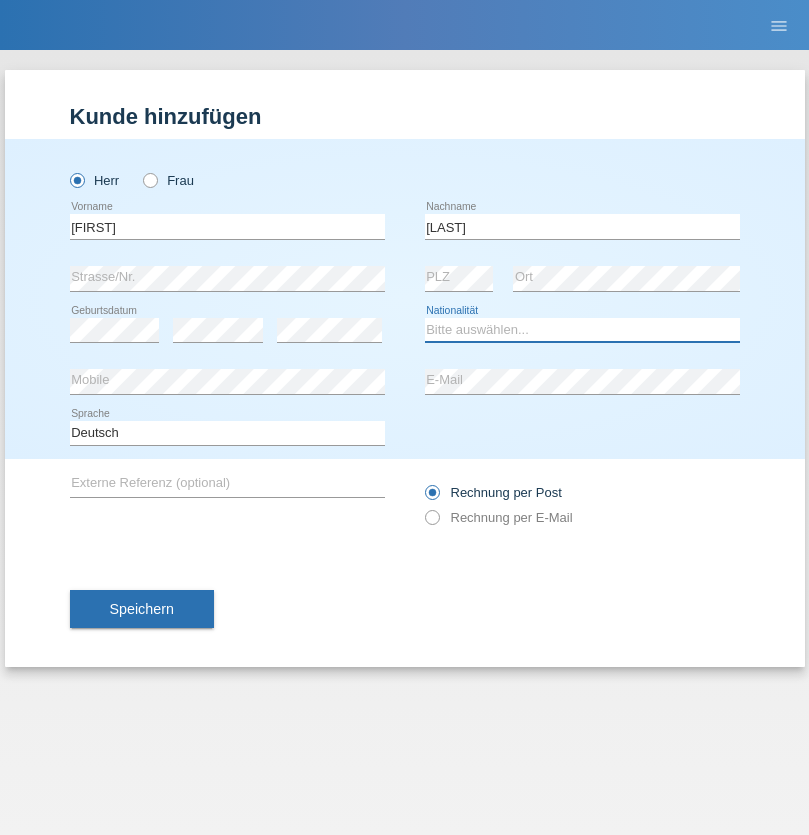 select on "CH" 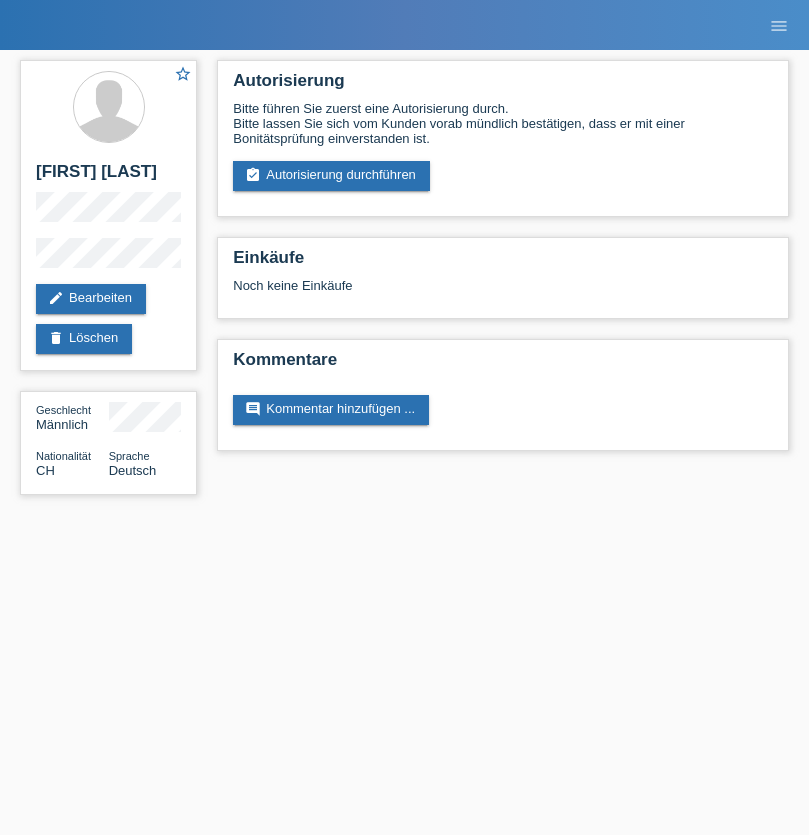 scroll, scrollTop: 0, scrollLeft: 0, axis: both 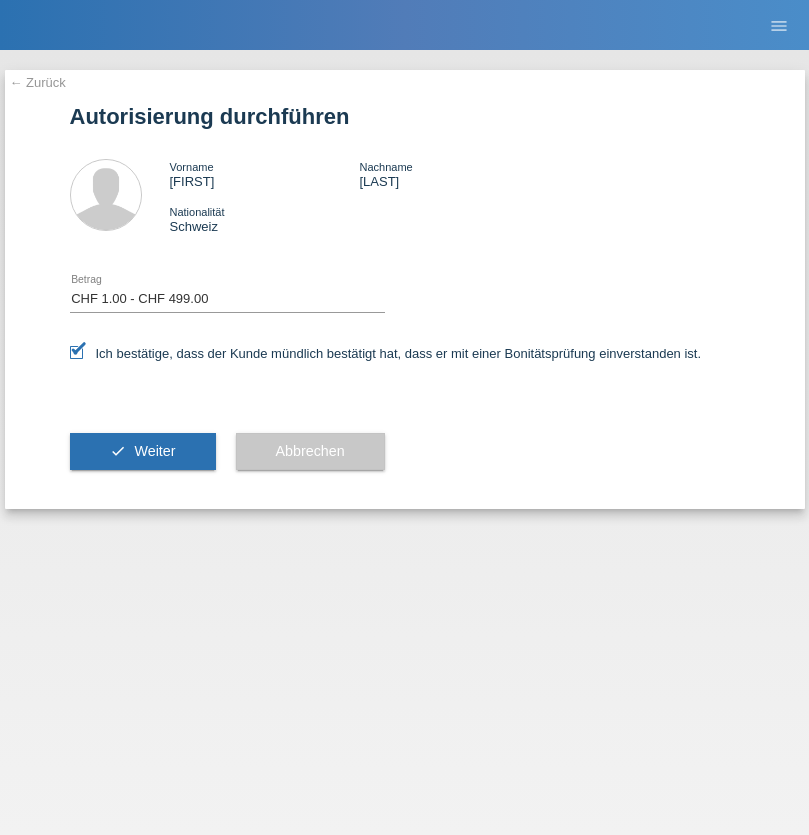 select on "1" 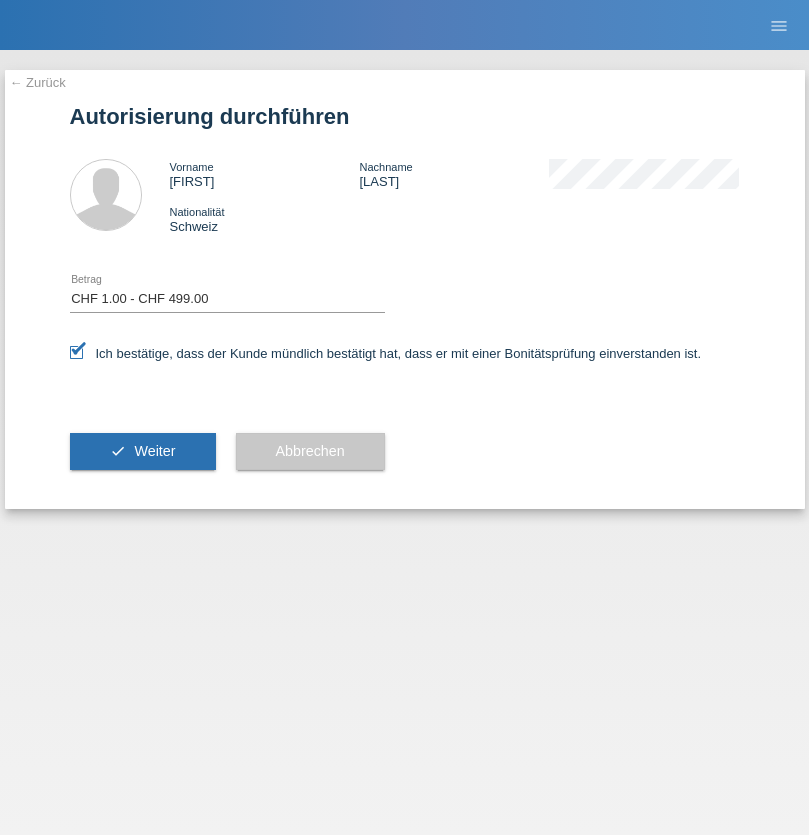 scroll, scrollTop: 0, scrollLeft: 0, axis: both 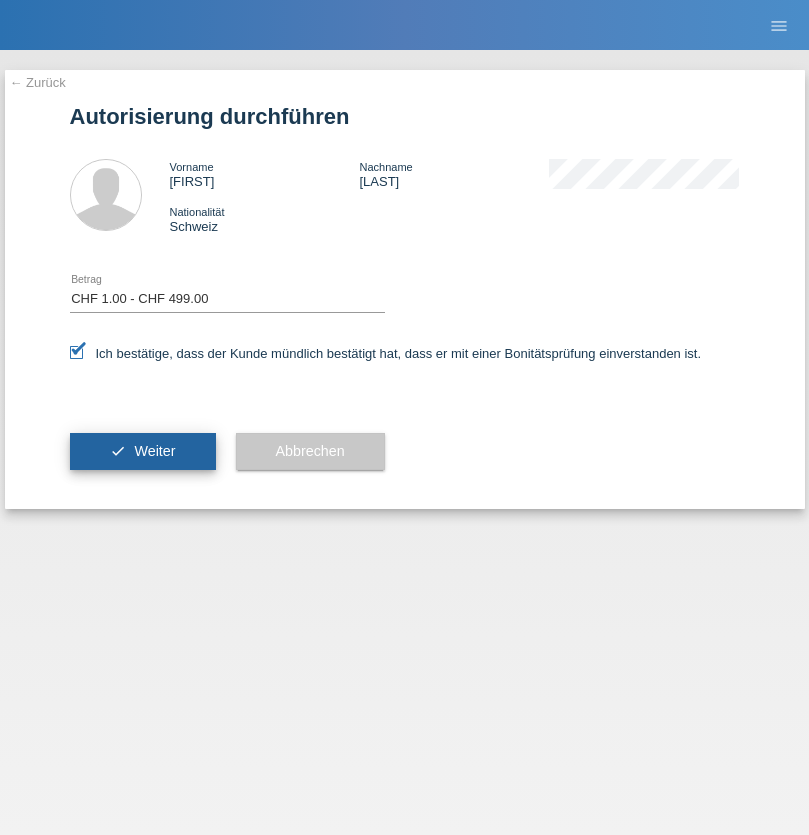 click on "Weiter" at bounding box center [154, 451] 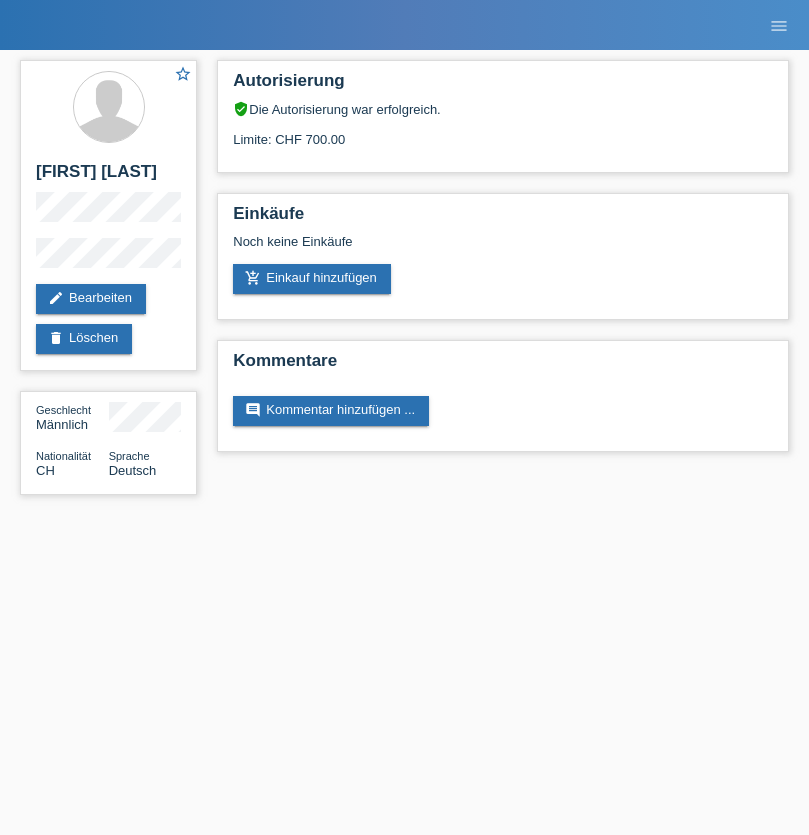 scroll, scrollTop: 0, scrollLeft: 0, axis: both 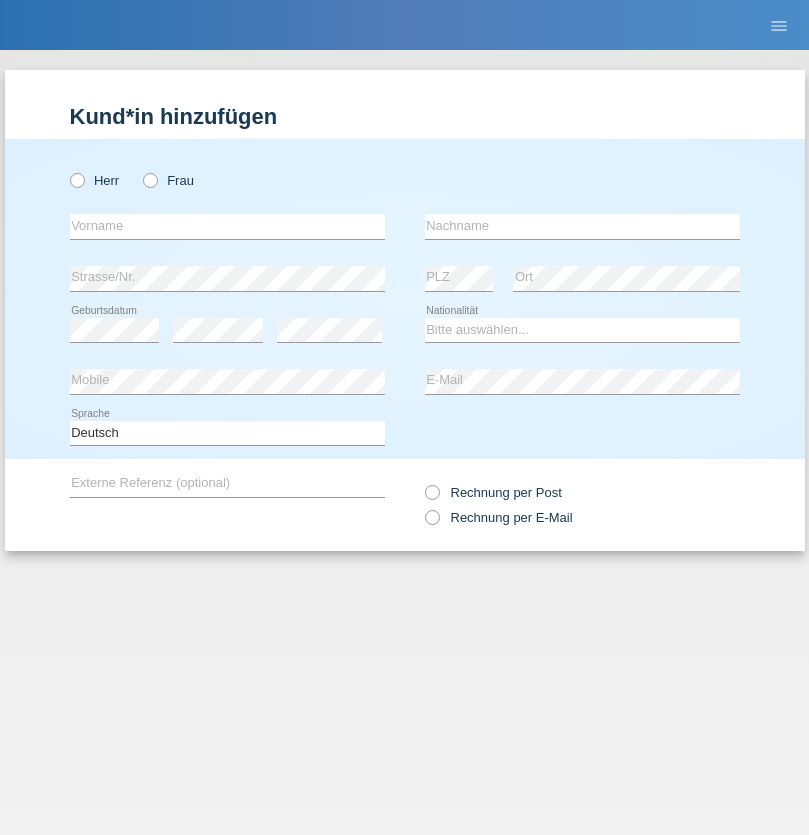 radio on "true" 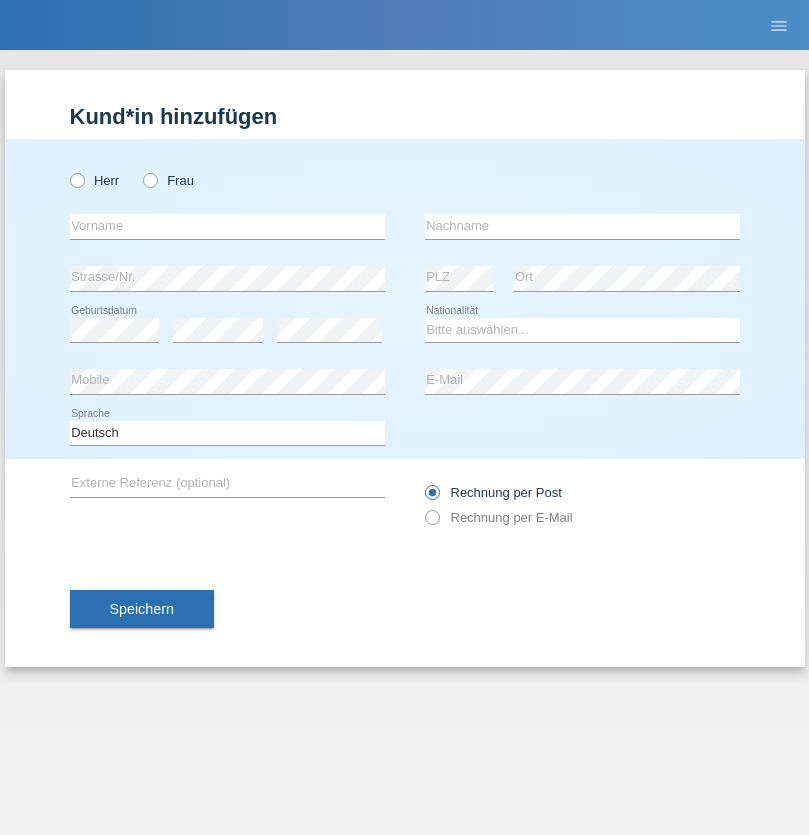 radio on "true" 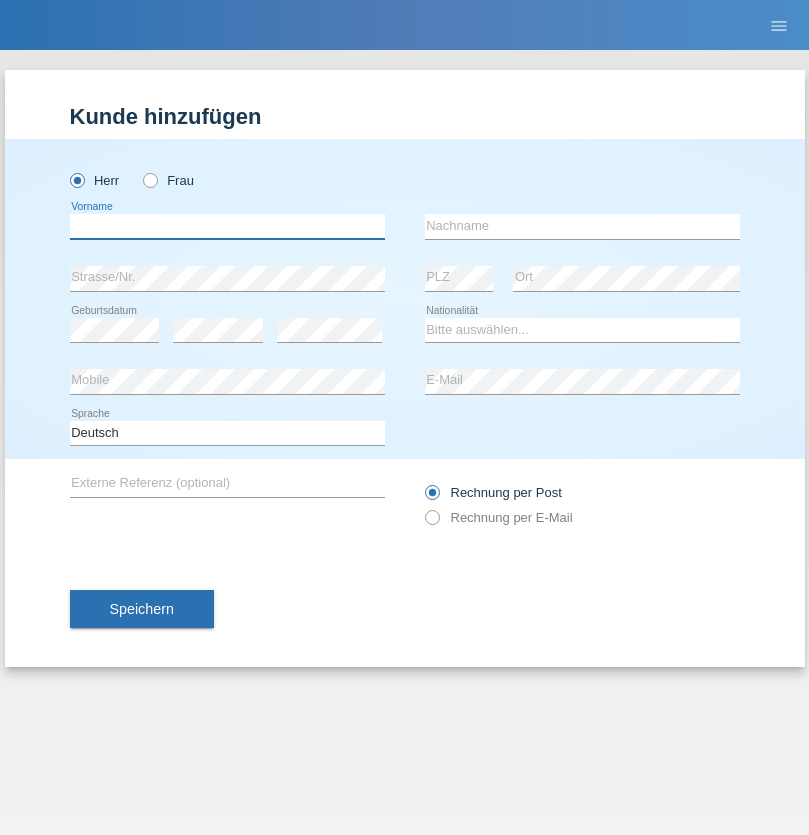 click at bounding box center [227, 226] 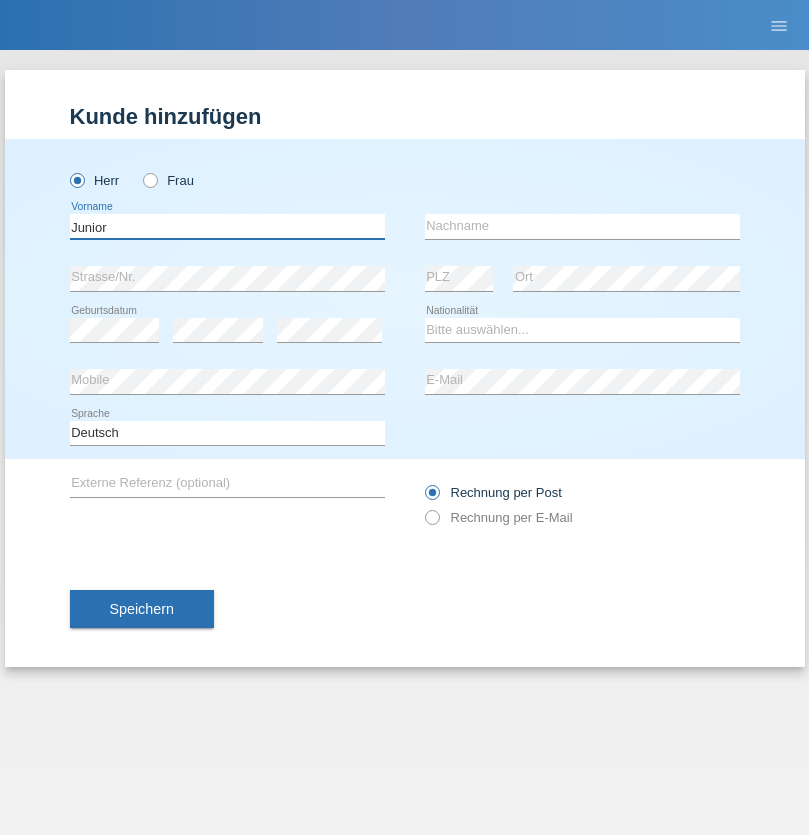 type on "Junior" 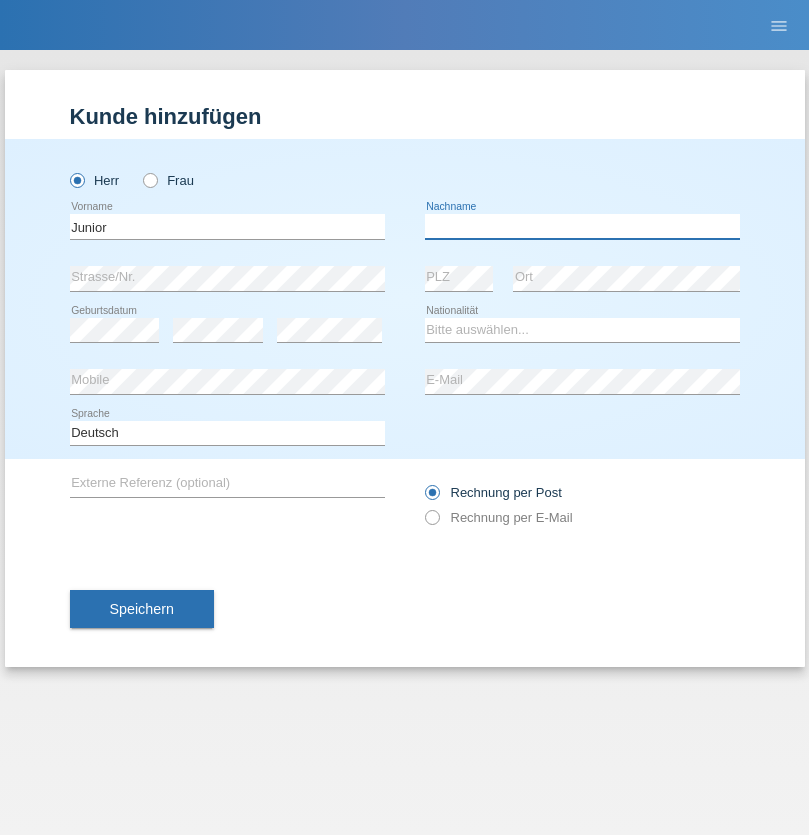 click at bounding box center (582, 226) 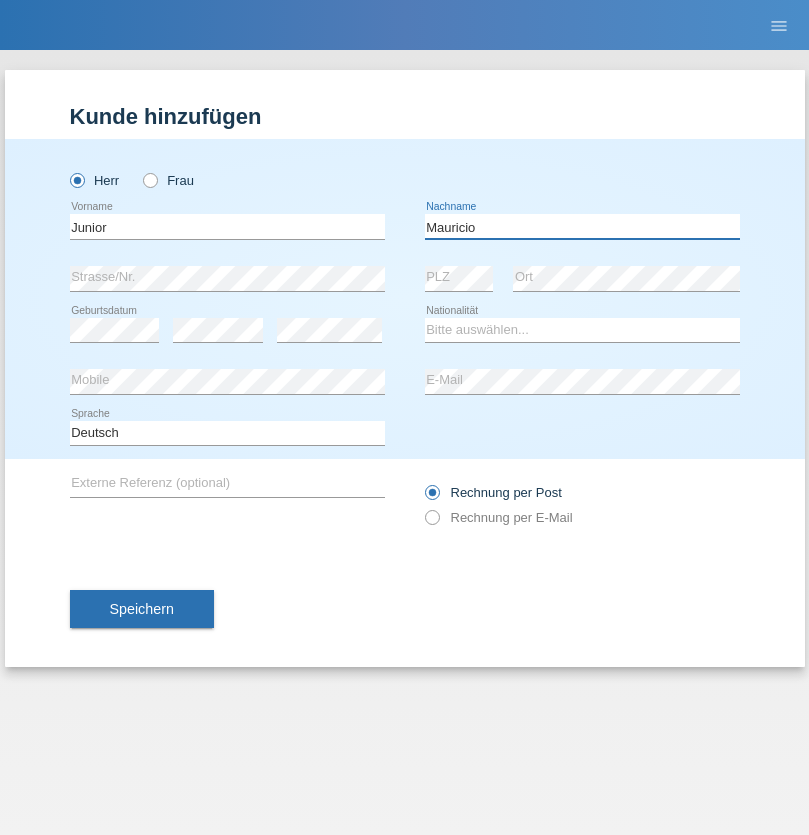 type on "Mauricio" 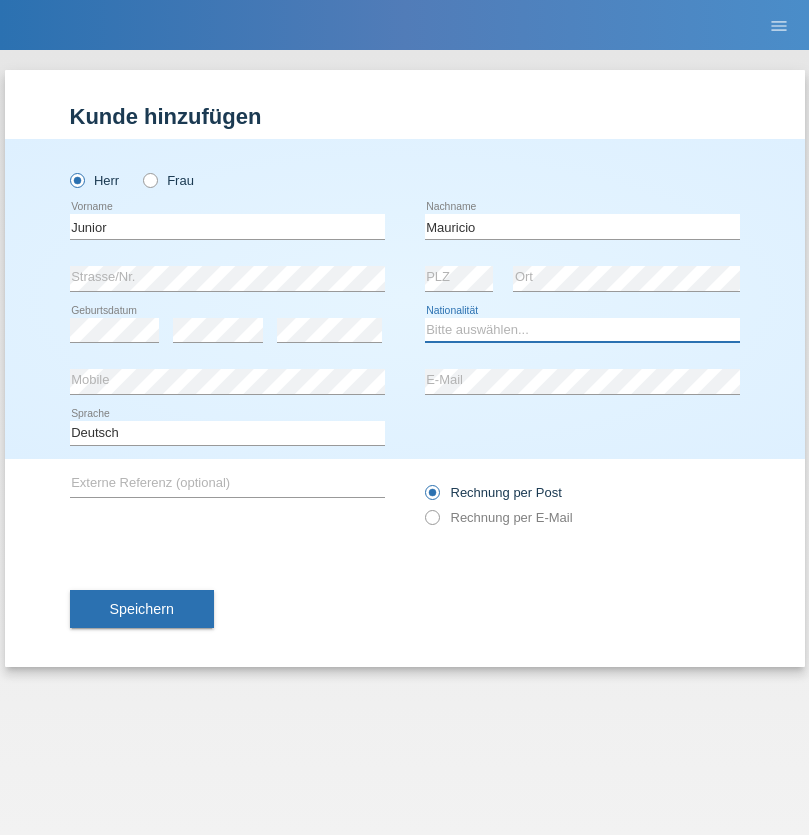 select on "CH" 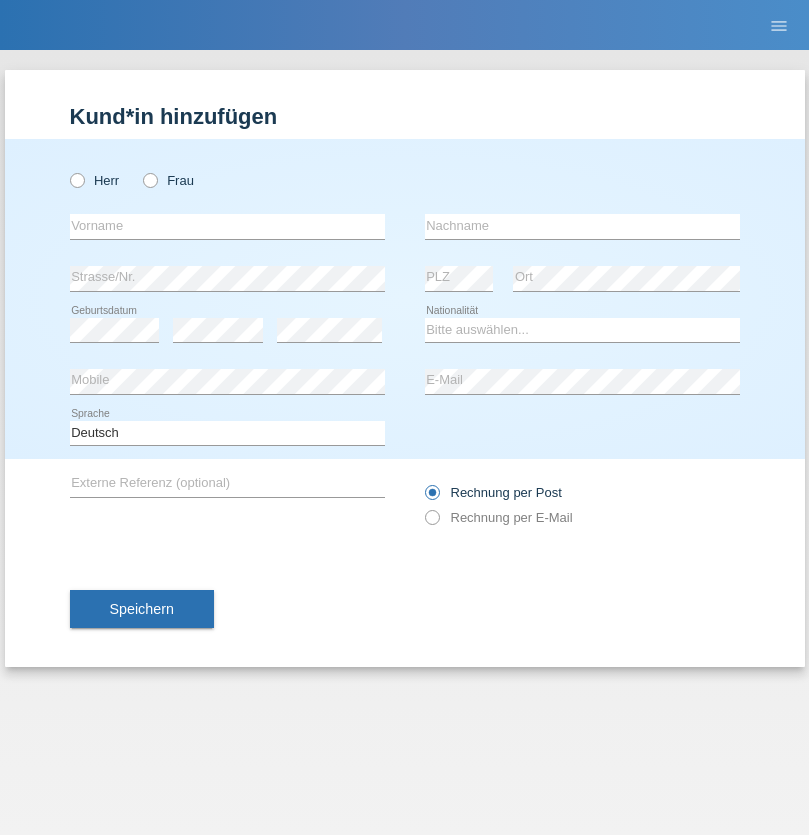 scroll, scrollTop: 0, scrollLeft: 0, axis: both 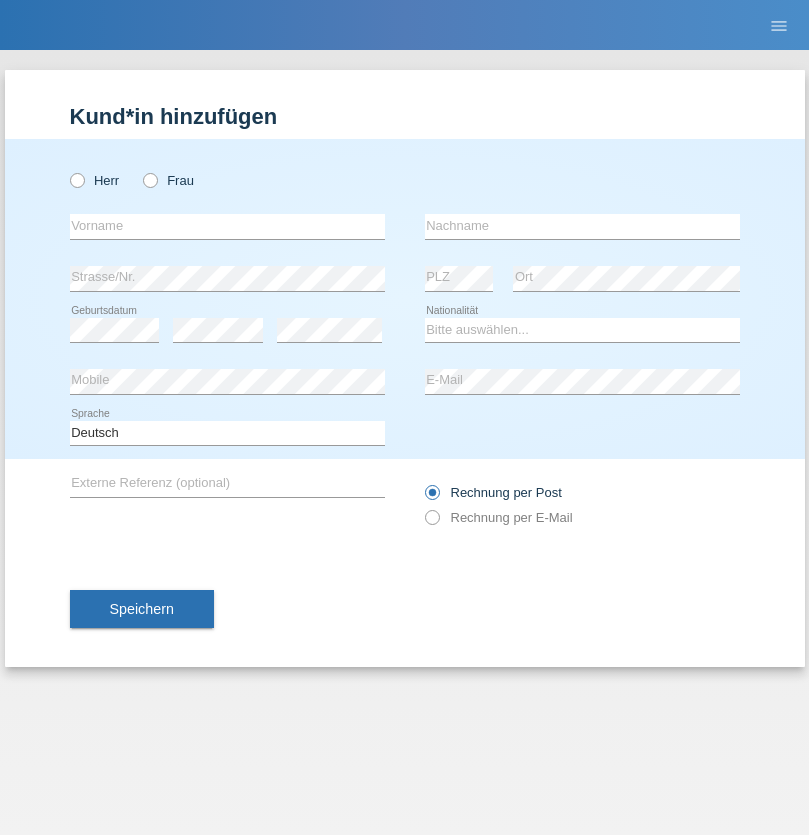 radio on "true" 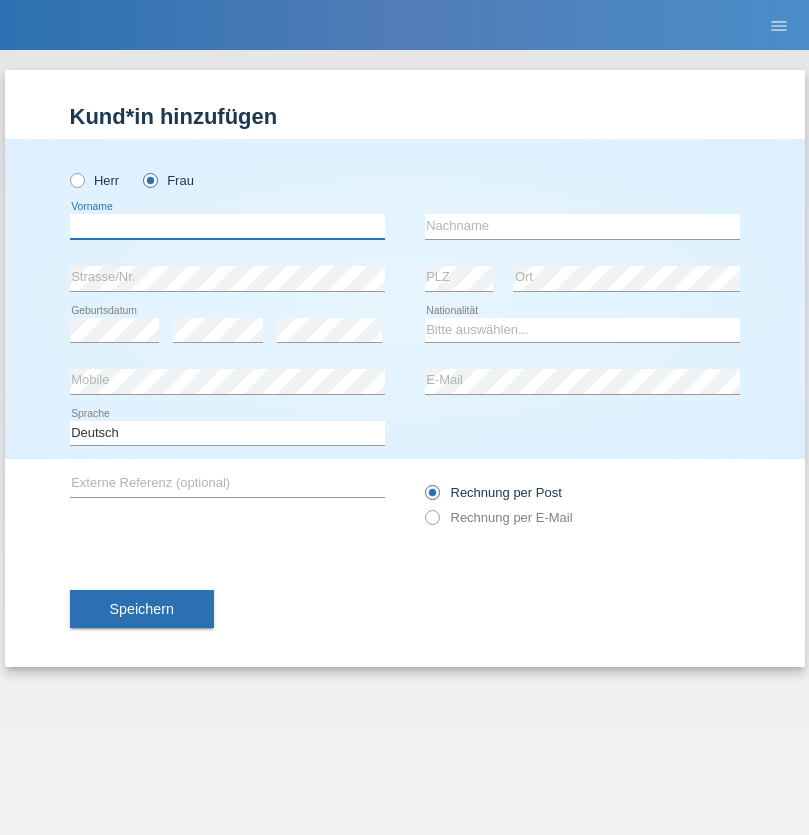 click at bounding box center (227, 226) 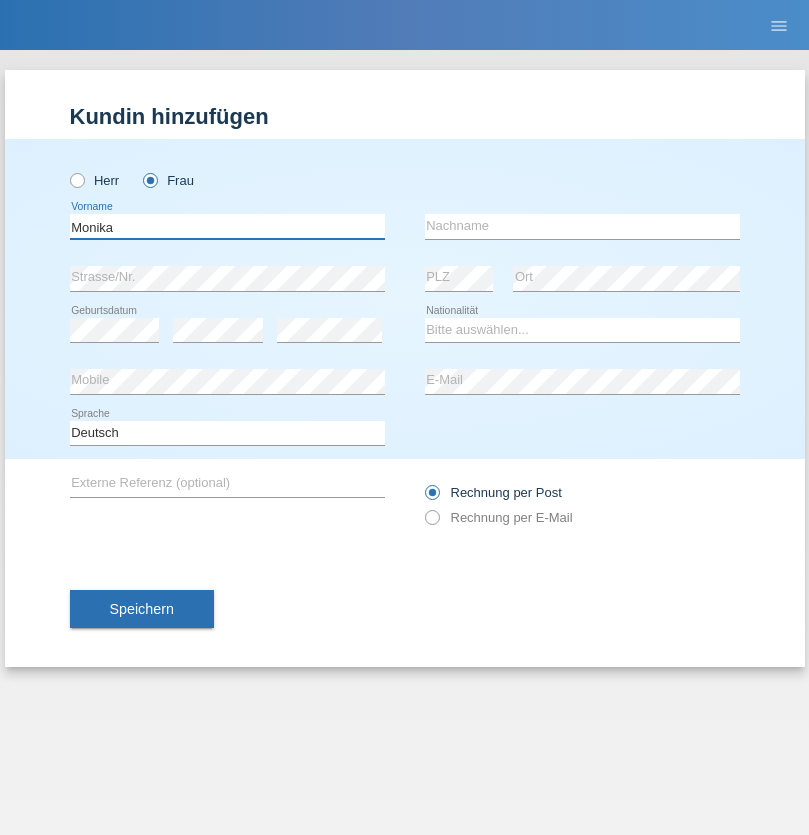type on "Monika" 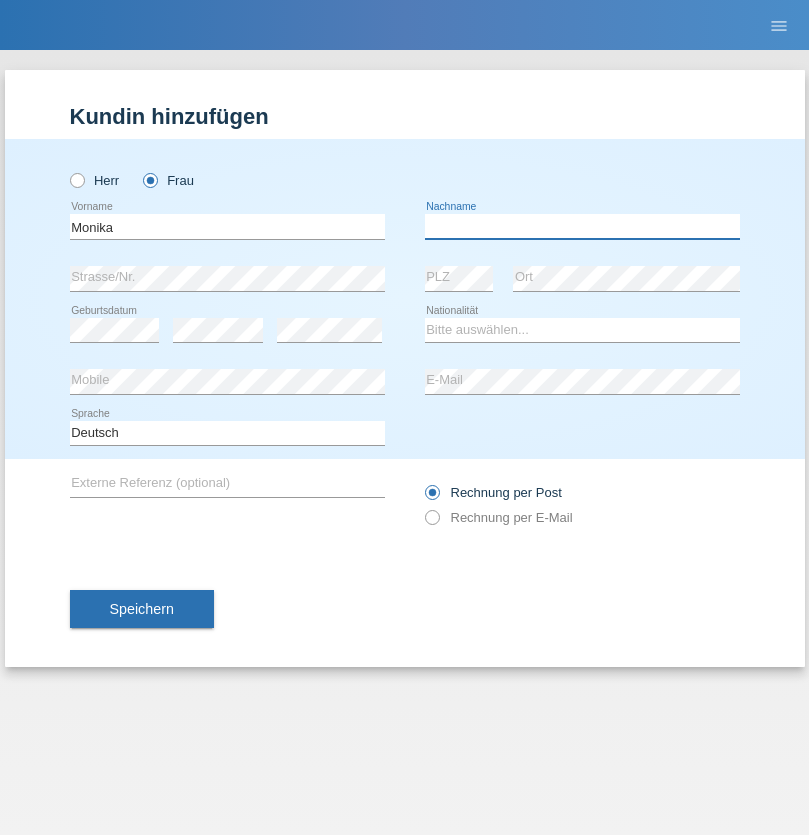 click at bounding box center [582, 226] 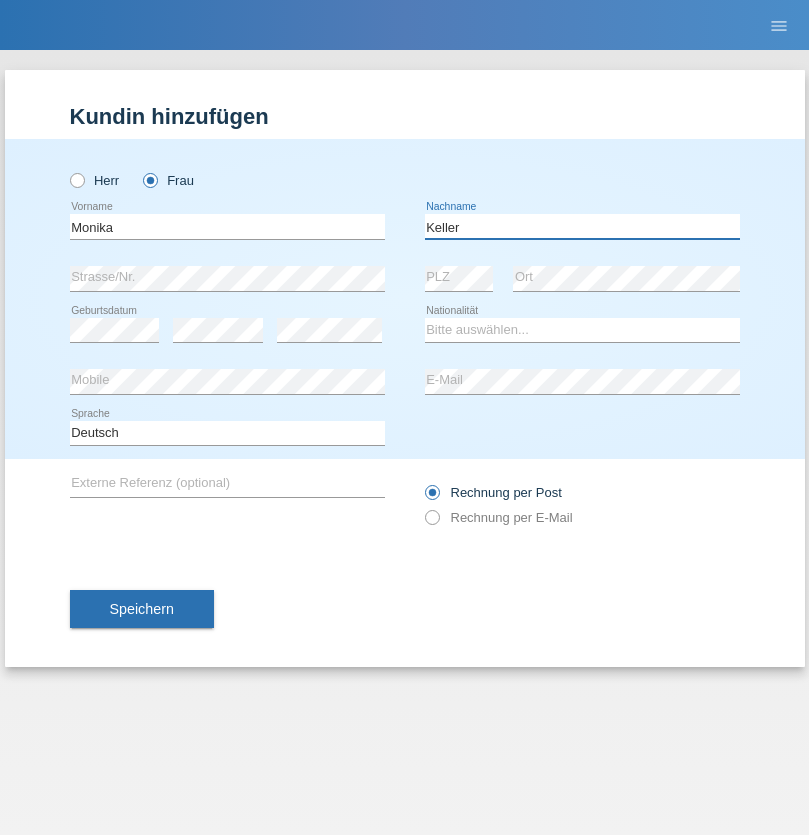 type on "Keller" 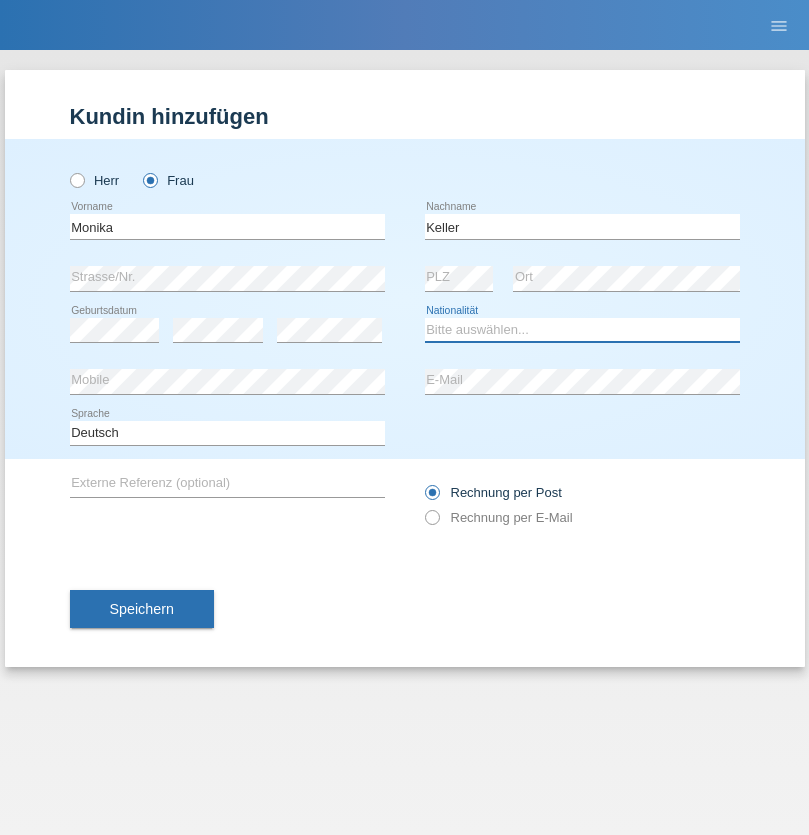 select on "CH" 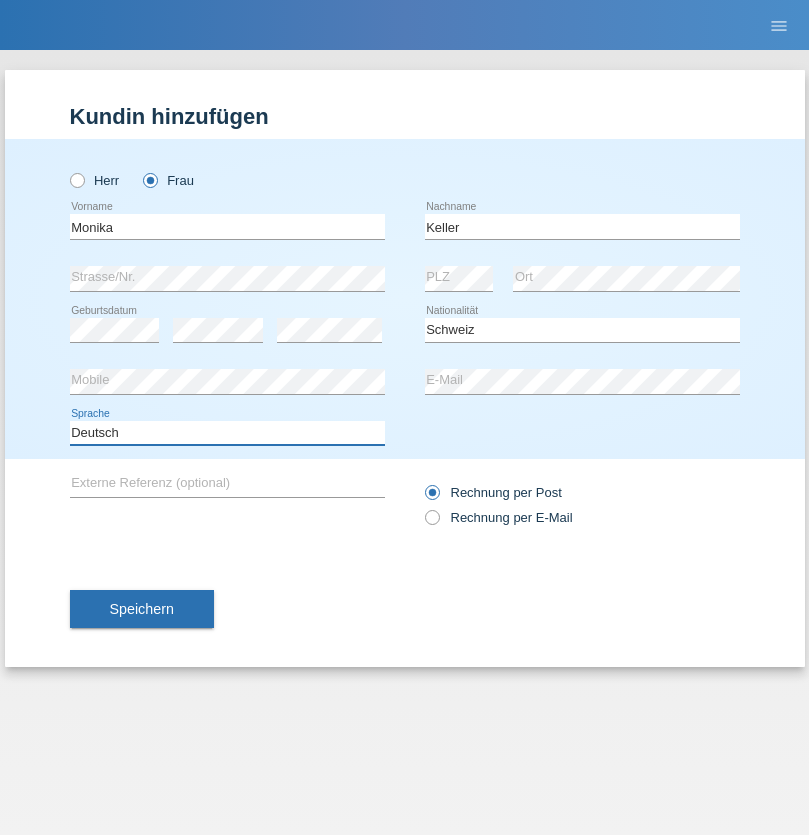 select on "en" 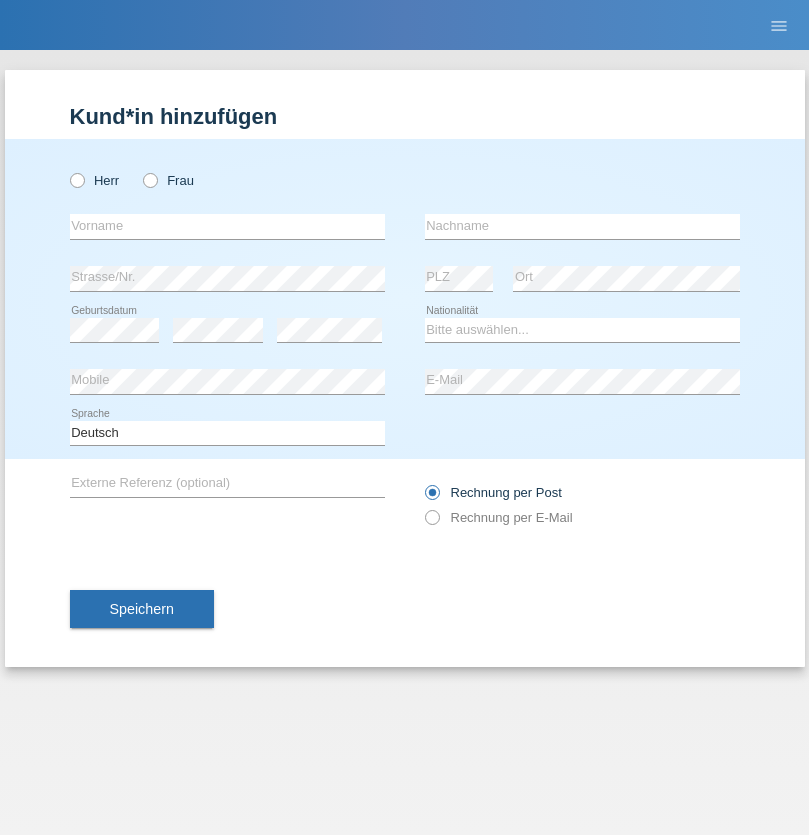 scroll, scrollTop: 0, scrollLeft: 0, axis: both 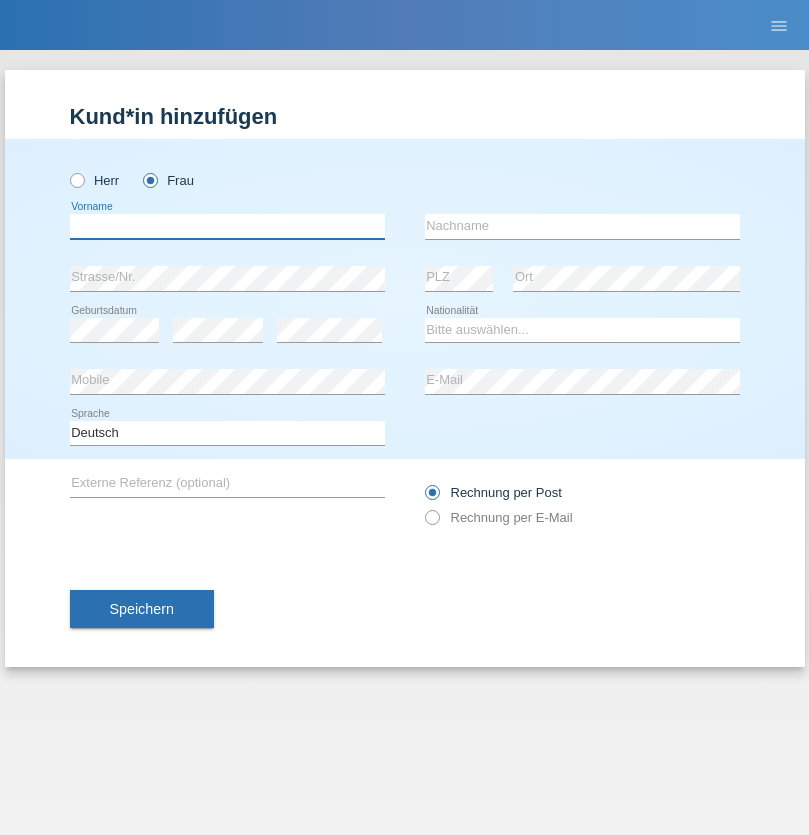 click at bounding box center (227, 226) 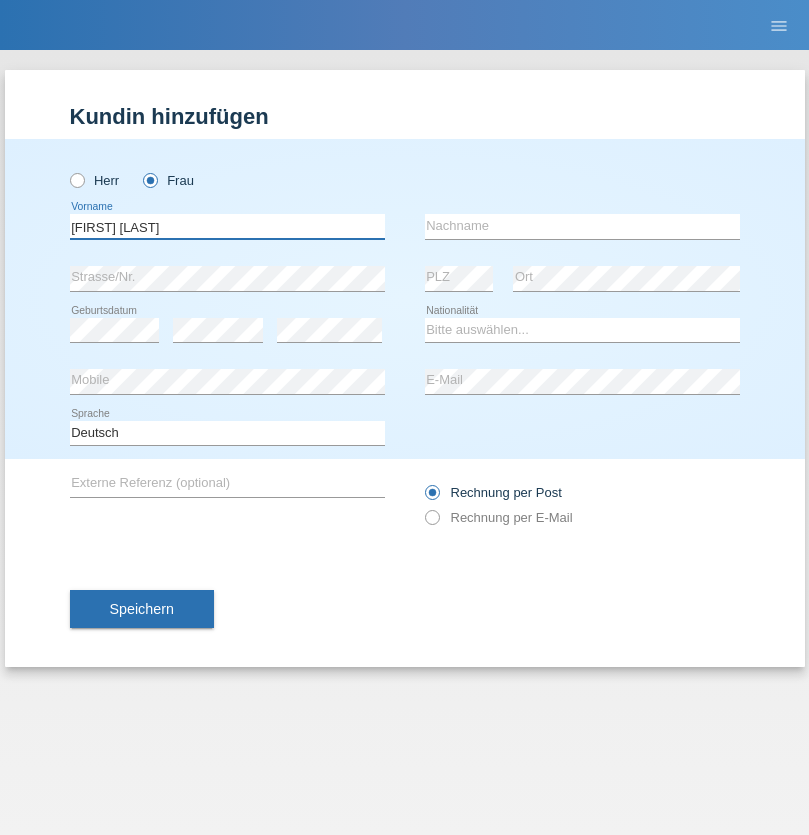 type on "Maria Fernanda" 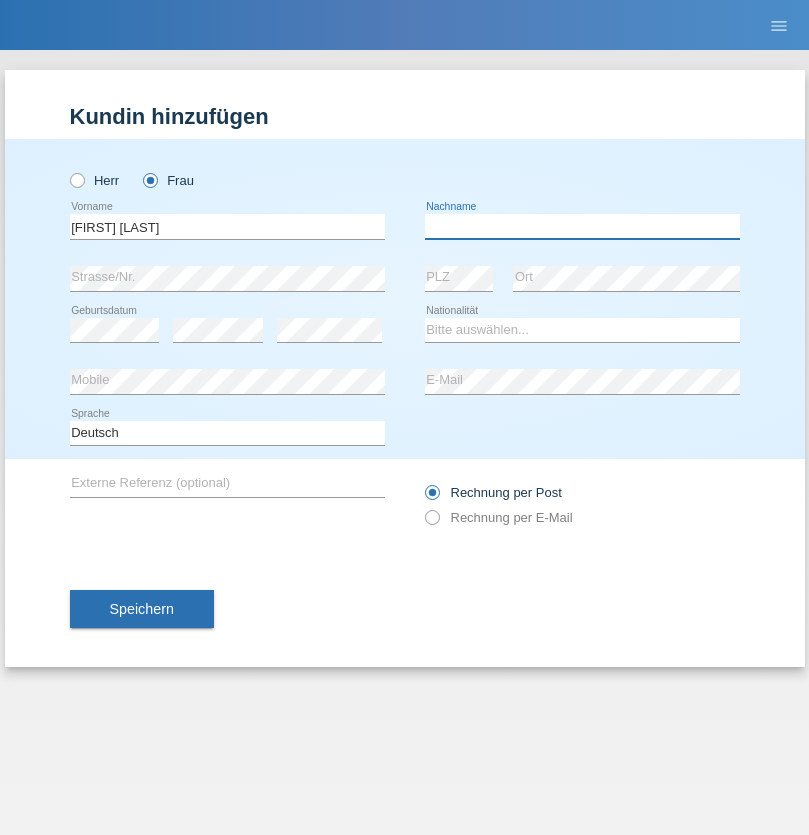 click at bounding box center [582, 226] 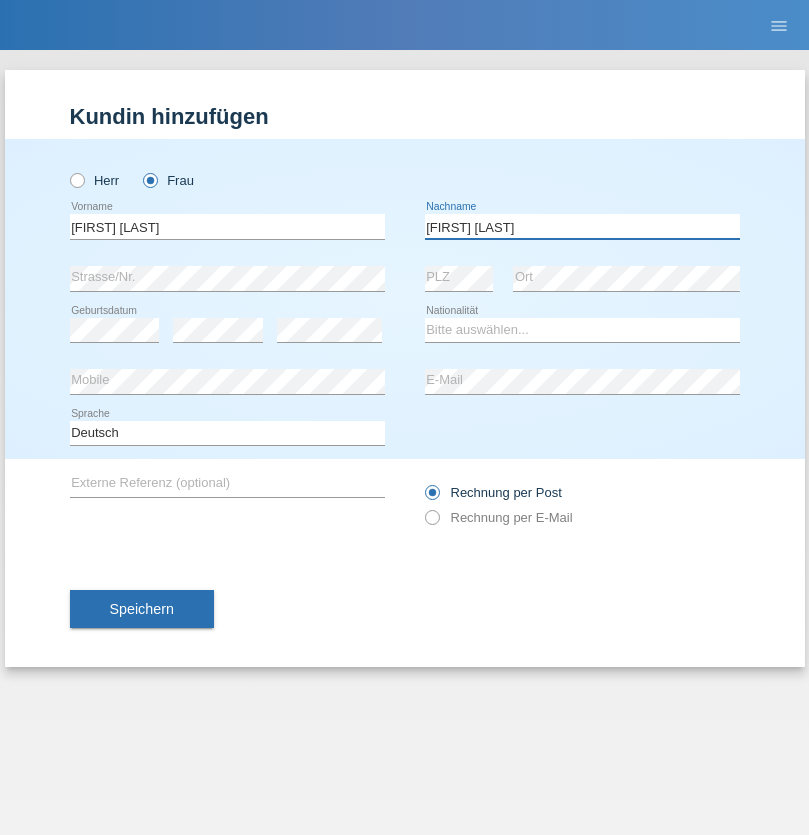 type on "Knusel Campillo" 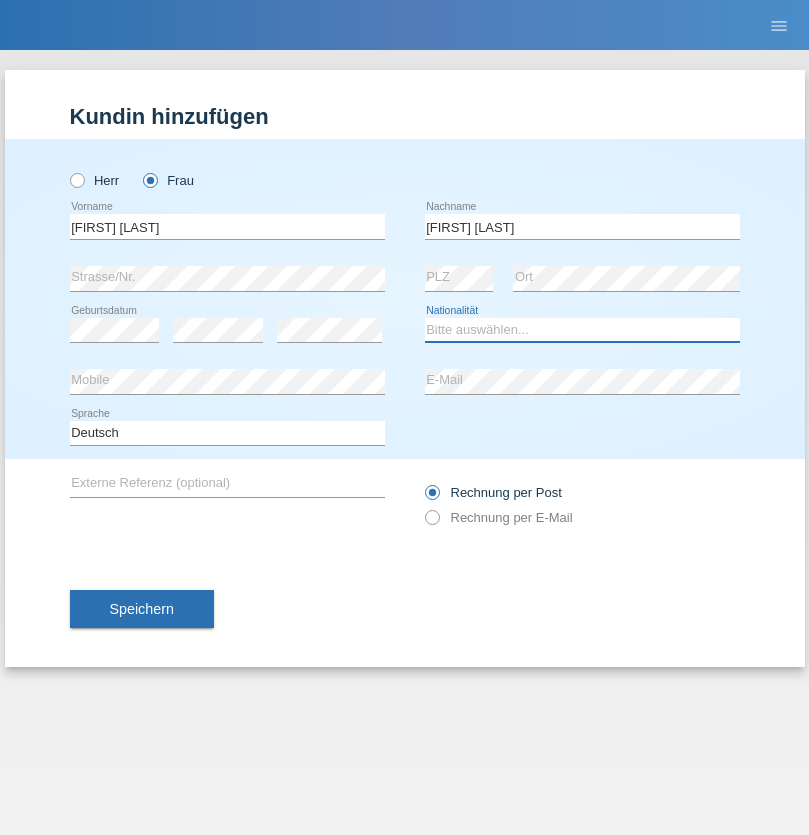 select on "CH" 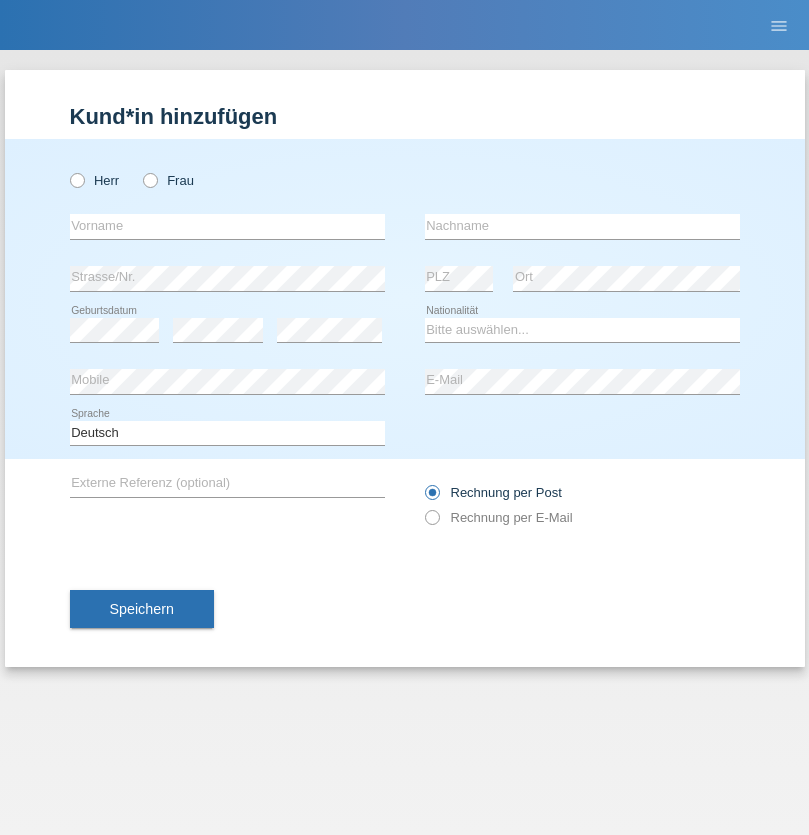 scroll, scrollTop: 0, scrollLeft: 0, axis: both 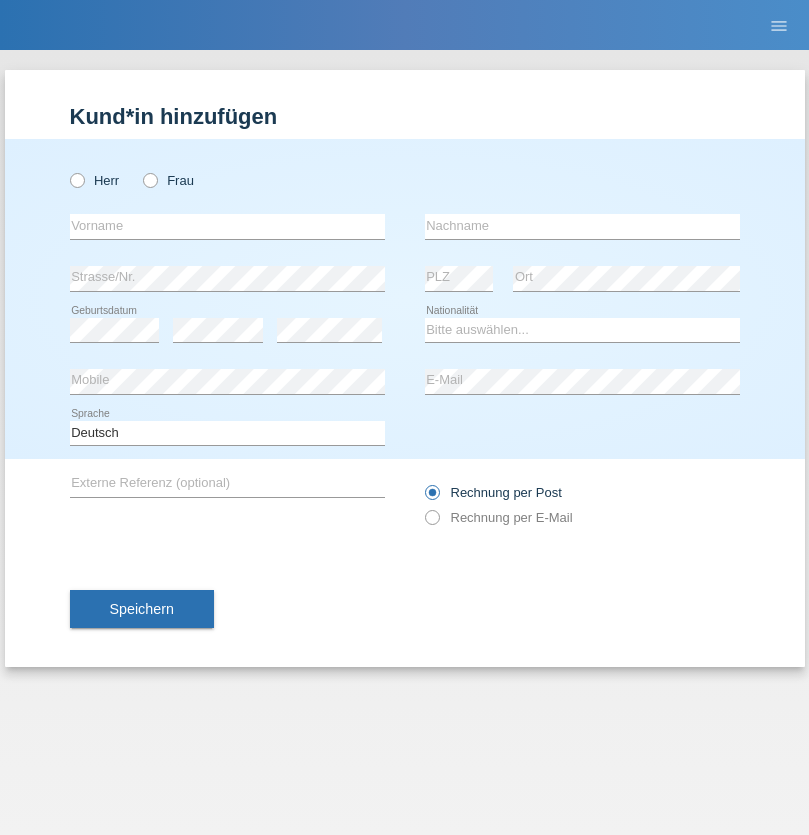 radio on "true" 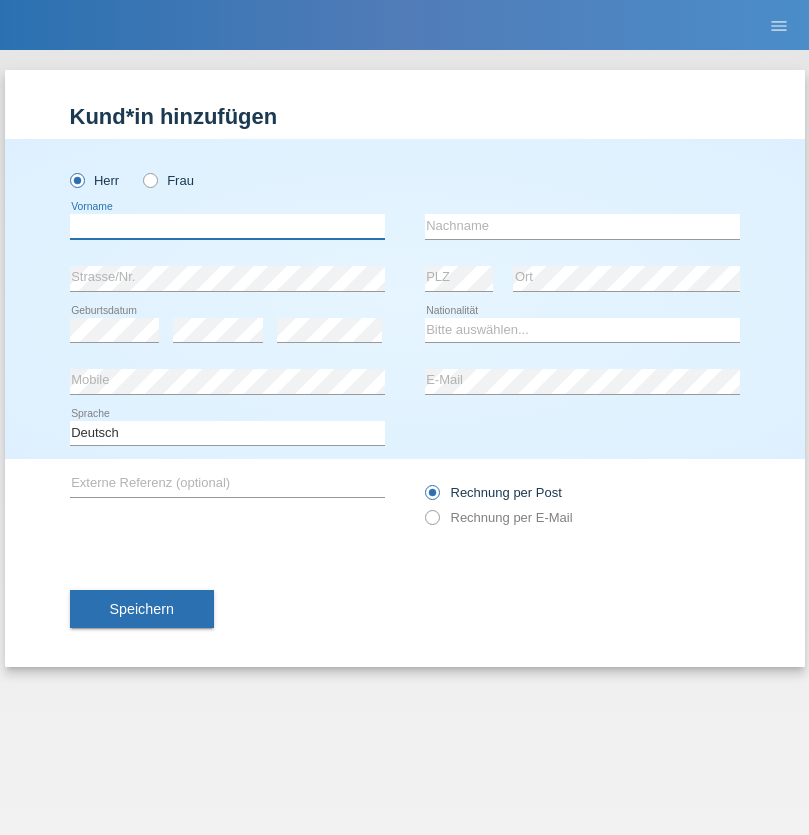 click at bounding box center [227, 226] 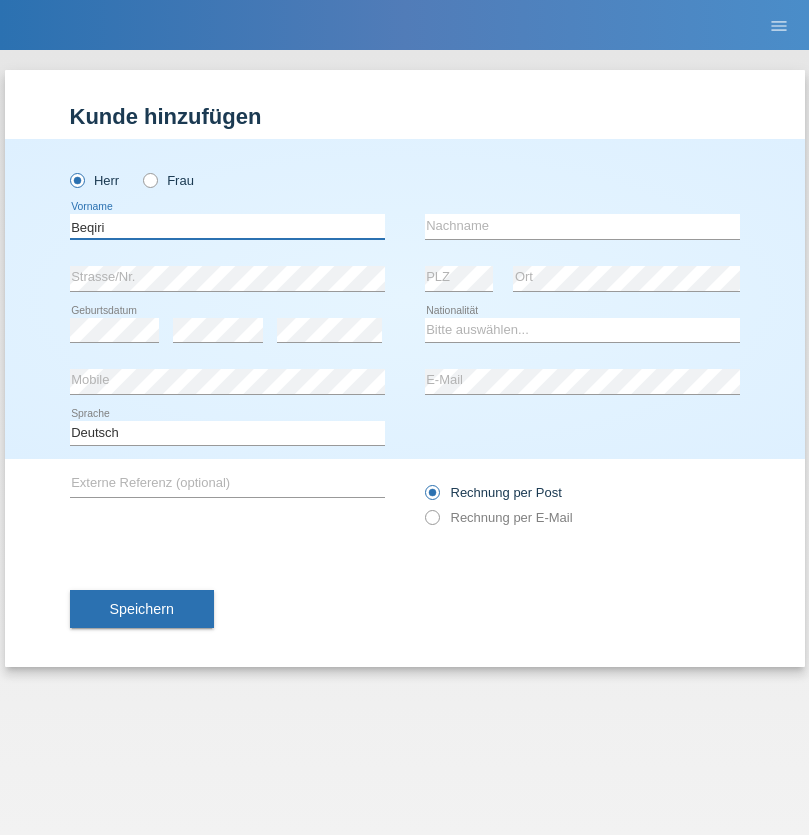type on "Beqiri" 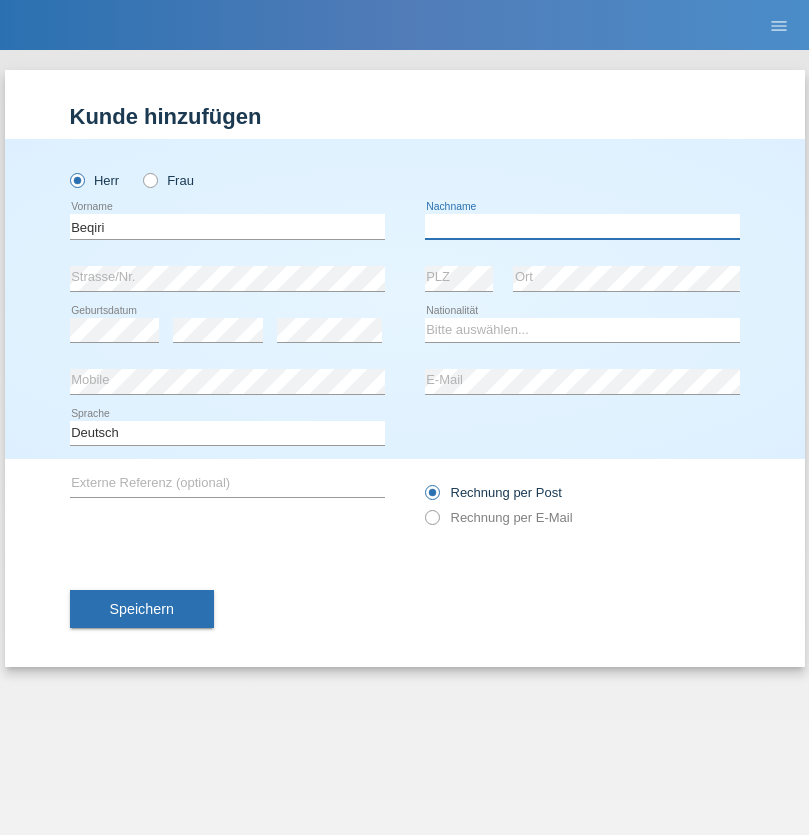click at bounding box center [582, 226] 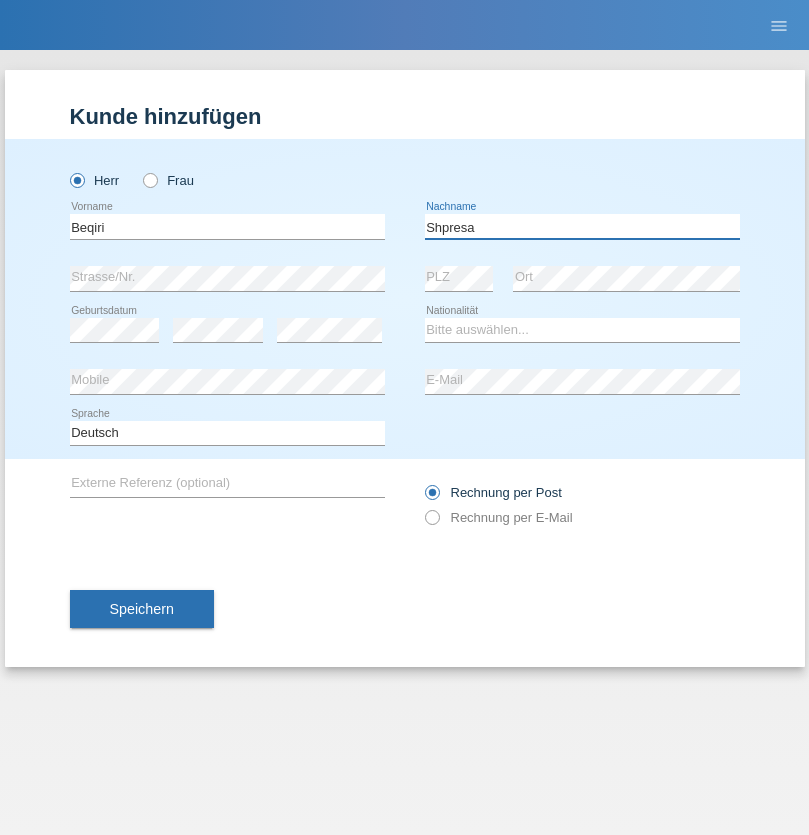 type on "Shpresa" 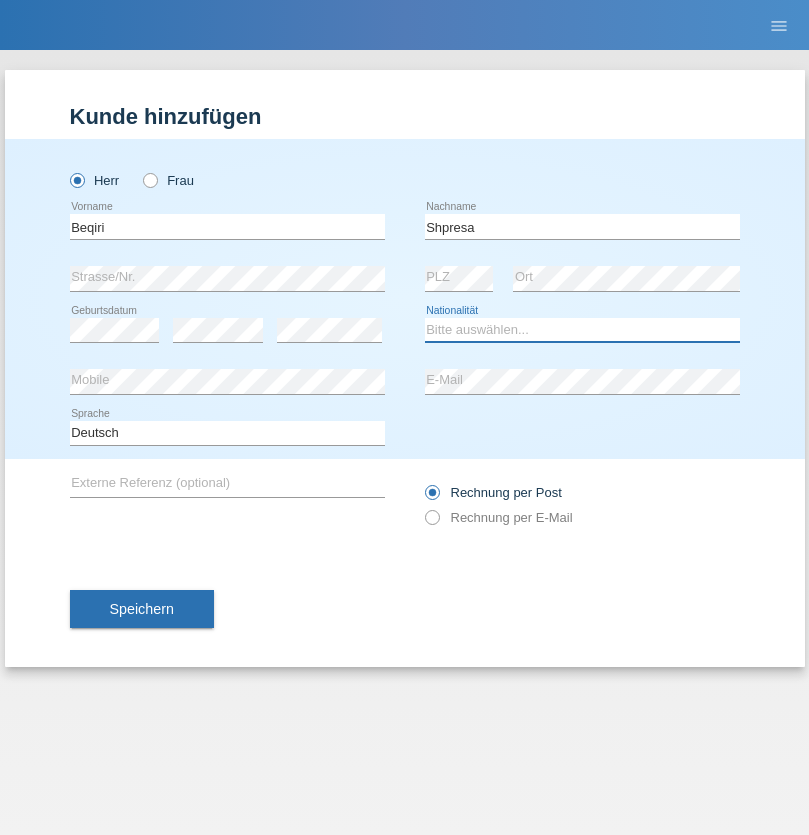 select on "XK" 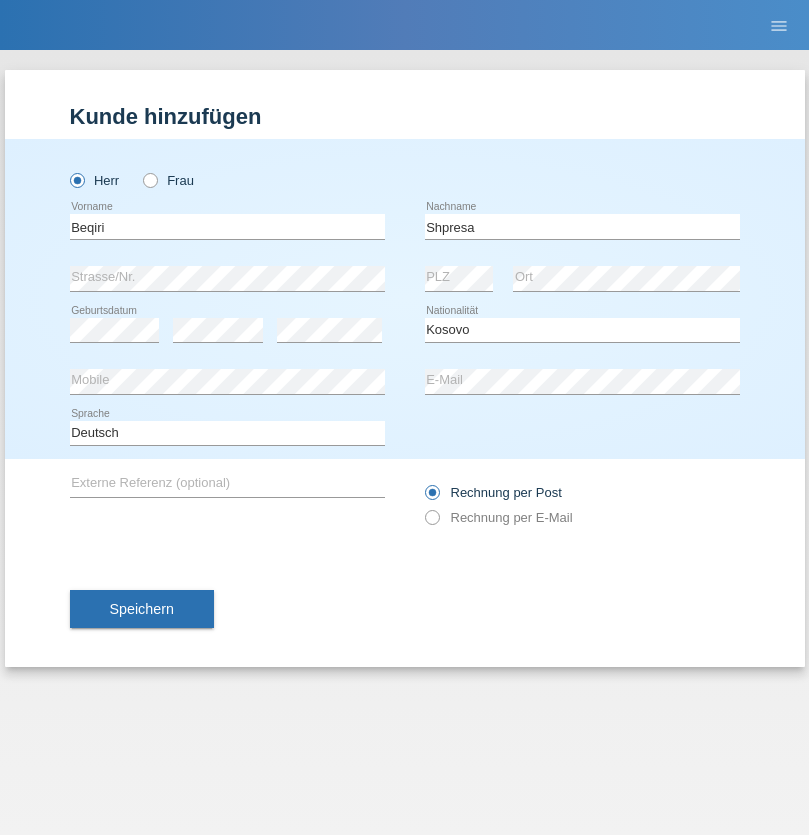 select on "C" 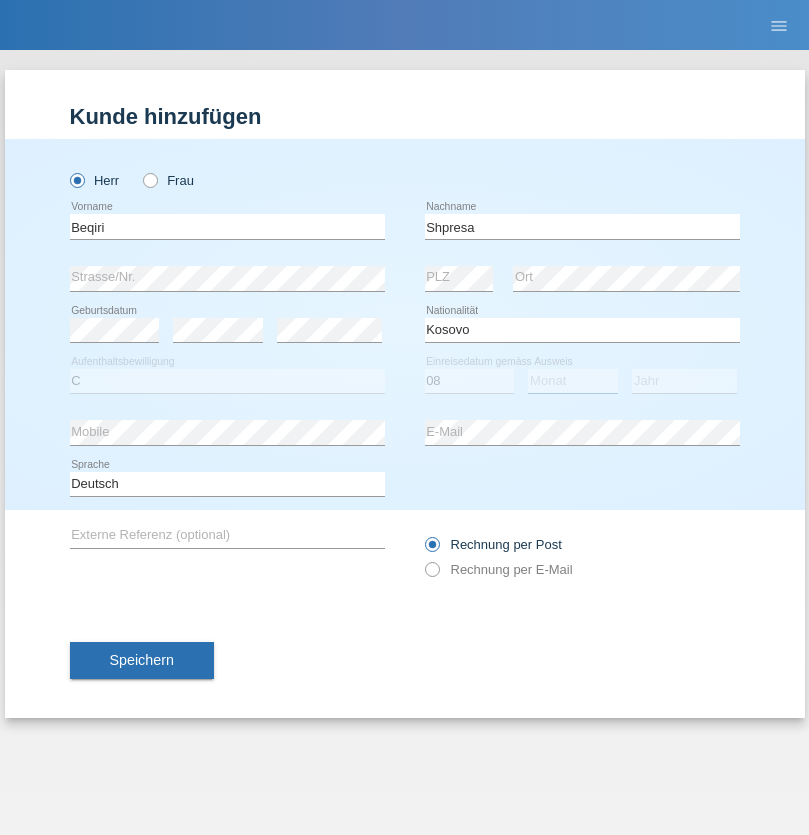 select on "02" 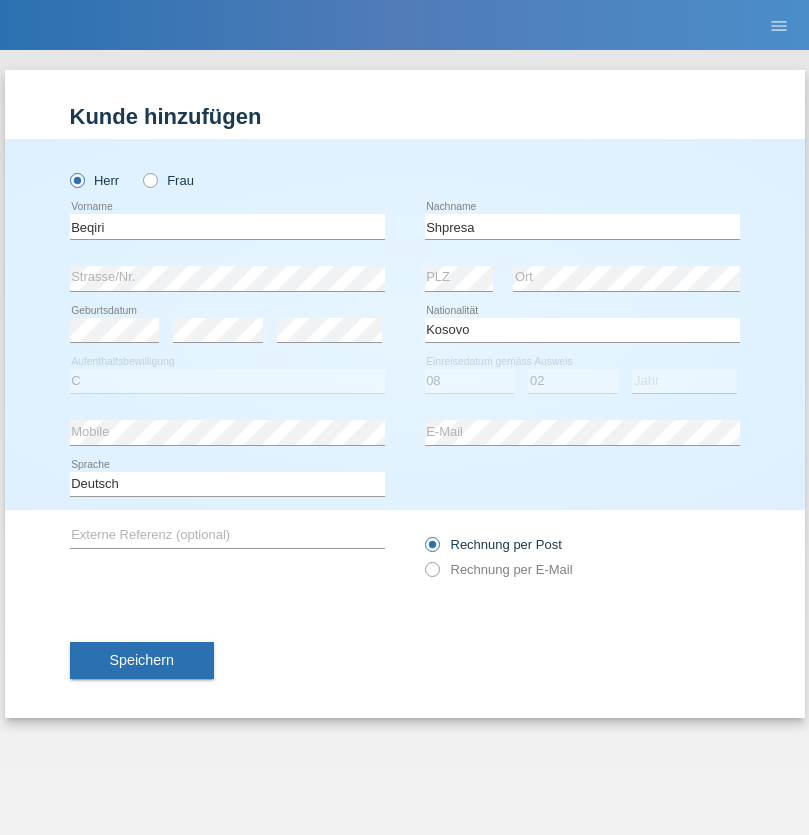 select on "1979" 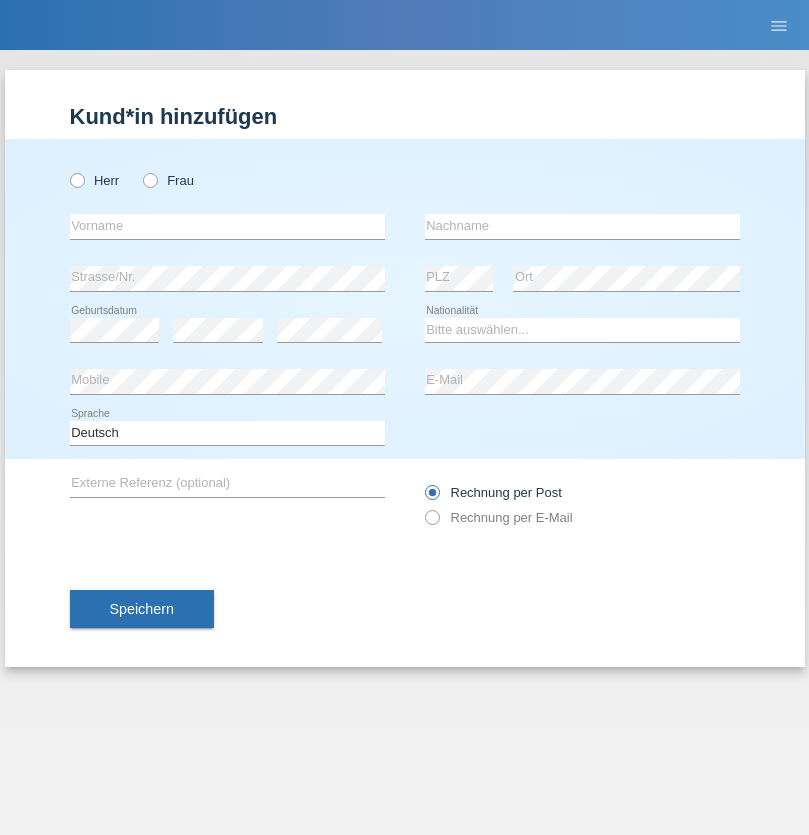 scroll, scrollTop: 0, scrollLeft: 0, axis: both 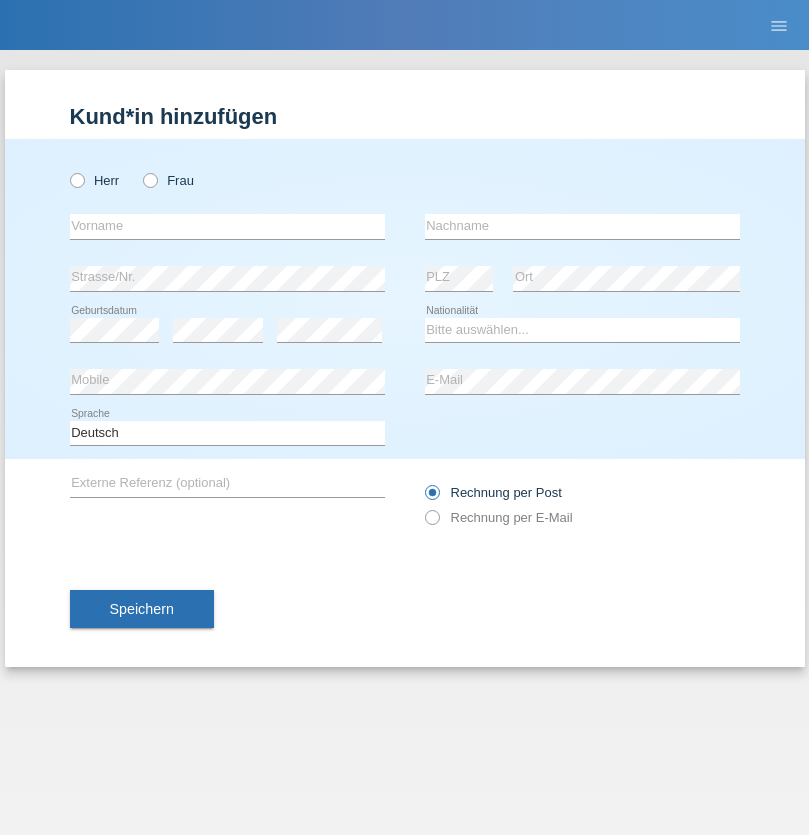 radio on "true" 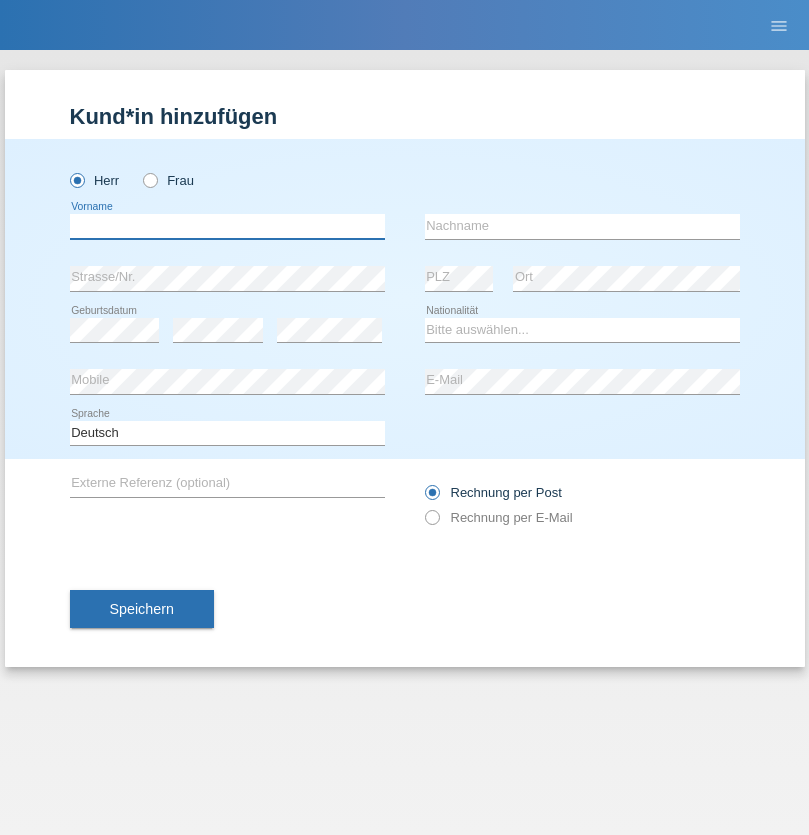 click at bounding box center [227, 226] 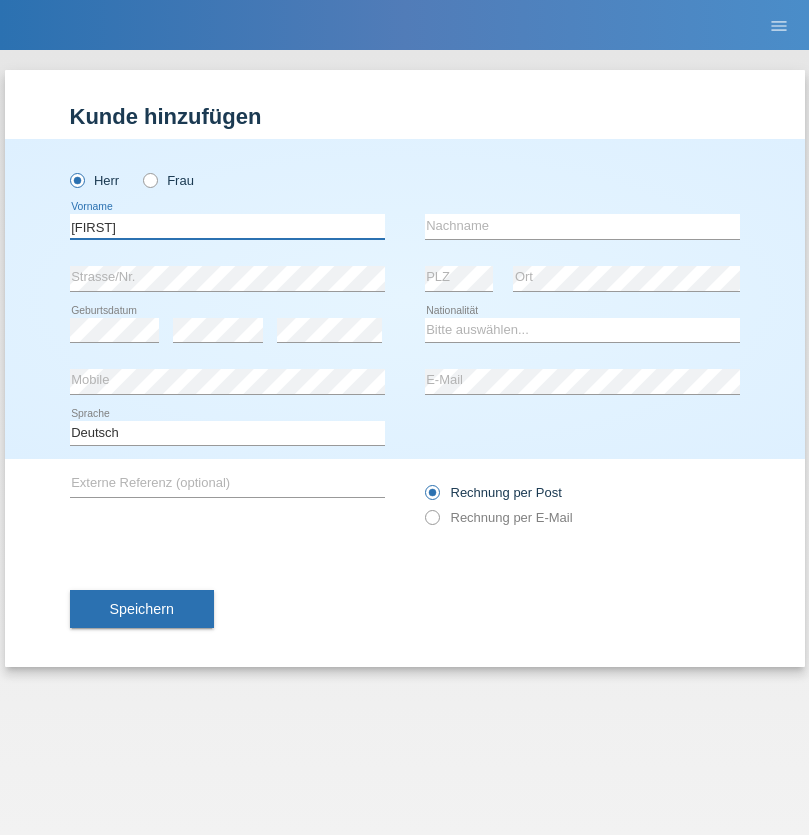 type on "[FIRST]" 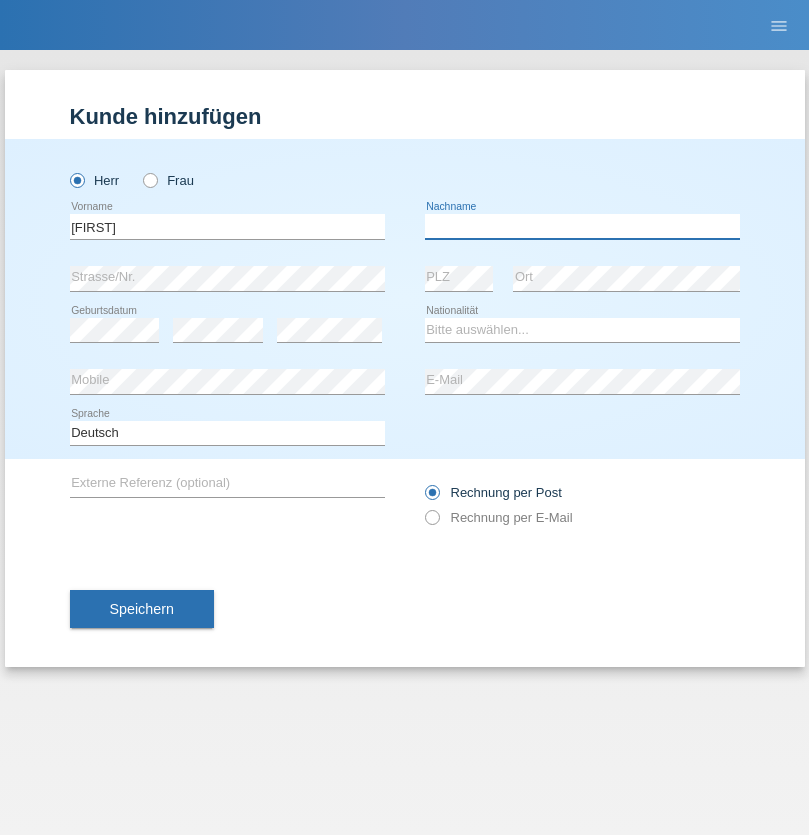 click at bounding box center [582, 226] 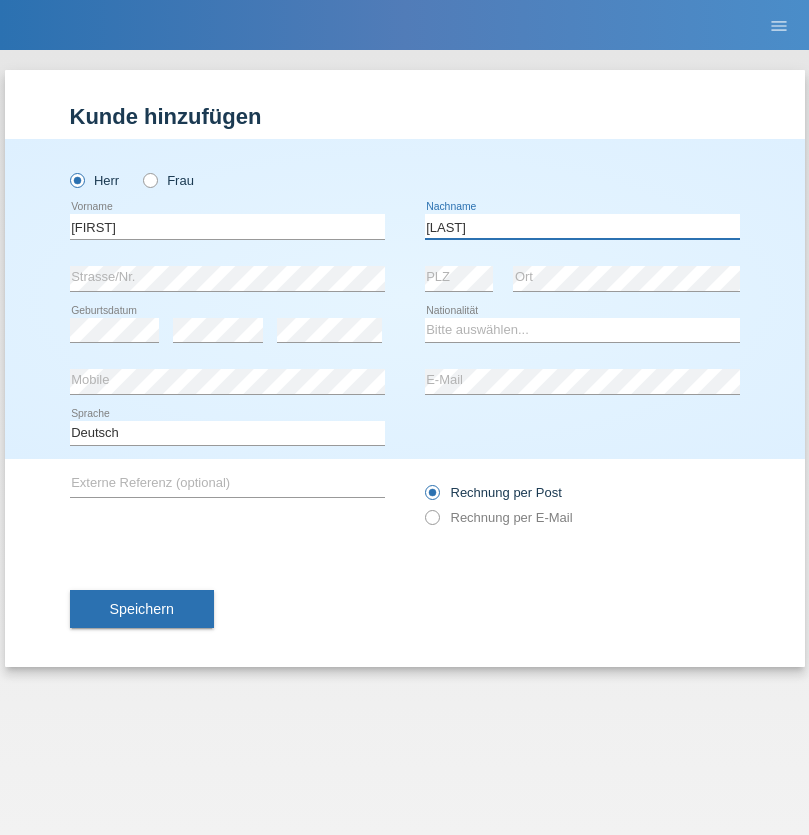type on "[LAST]" 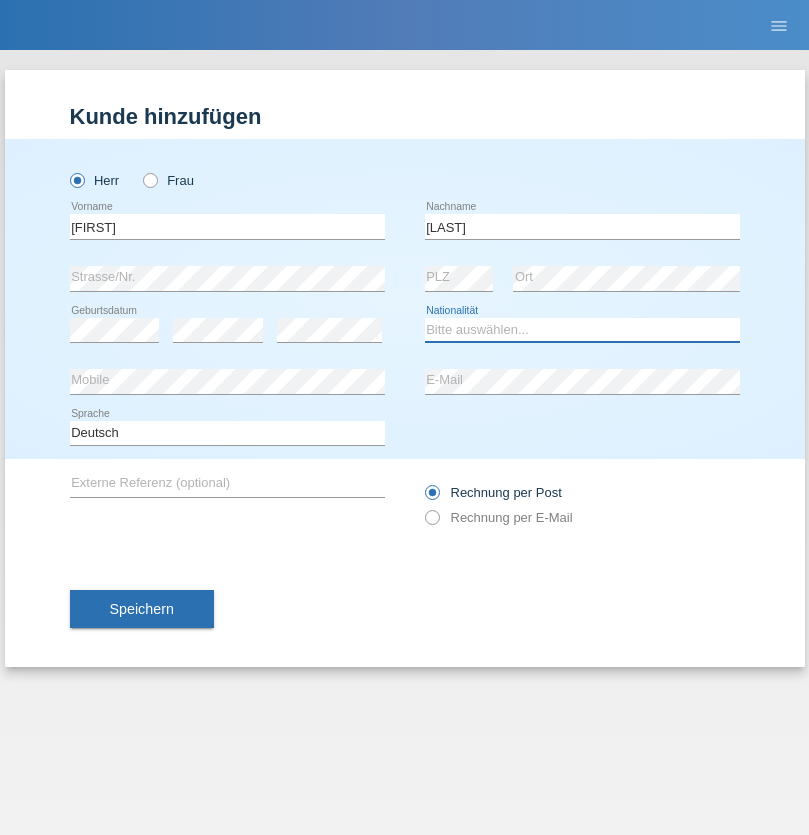 select on "CH" 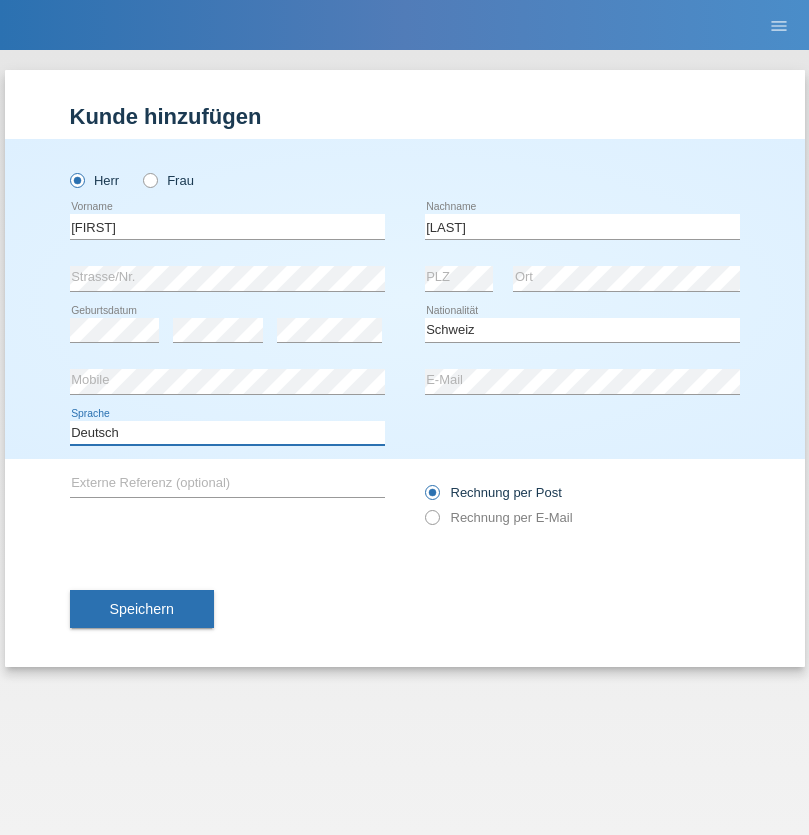 select on "en" 